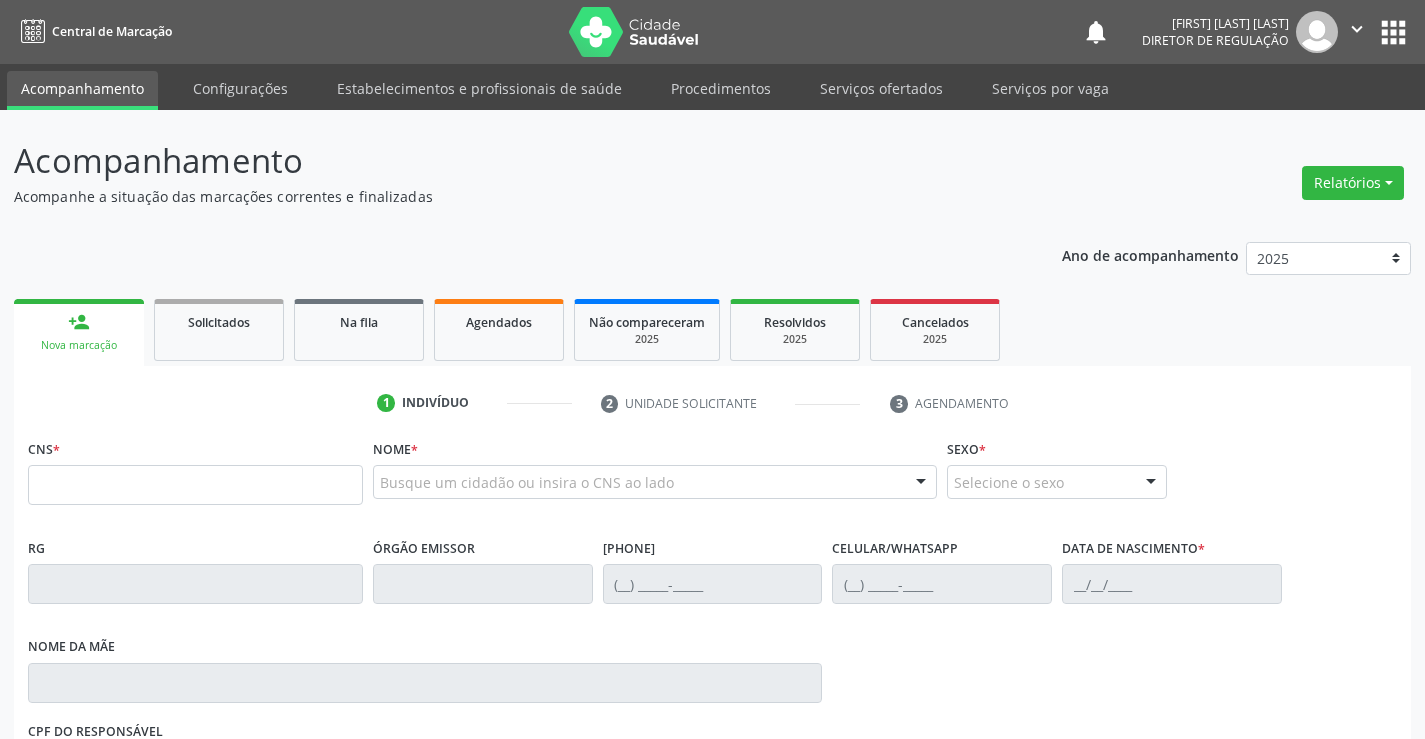 scroll, scrollTop: 0, scrollLeft: 0, axis: both 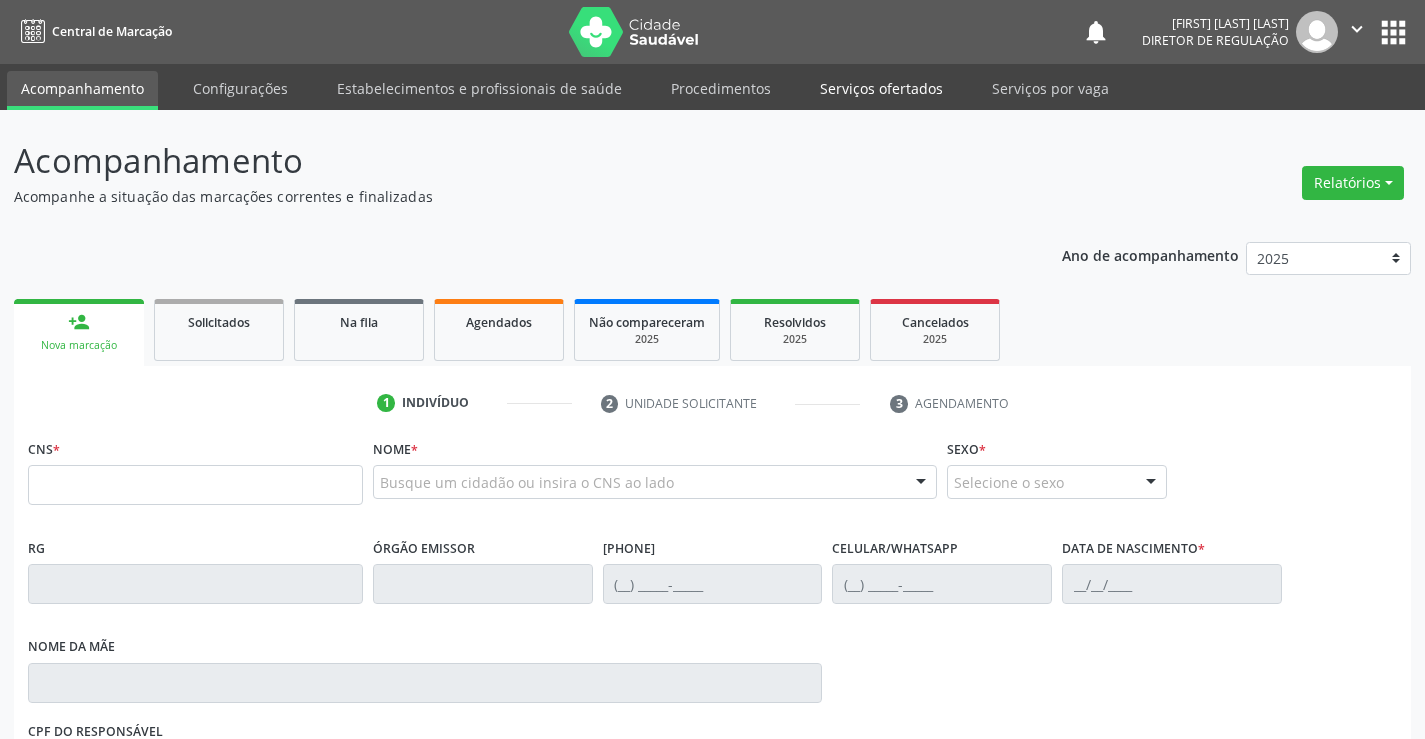click on "Serviços ofertados" at bounding box center (881, 88) 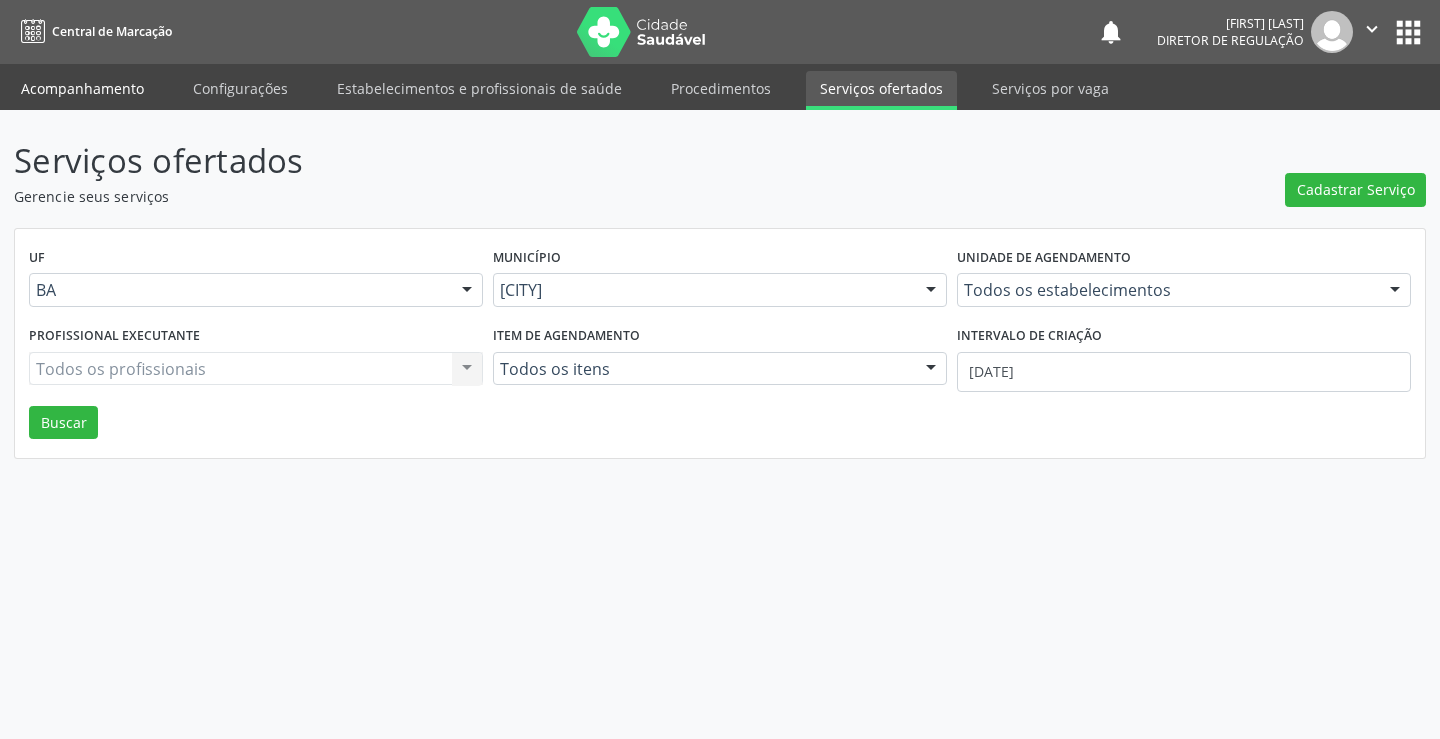 click on "Acompanhamento" at bounding box center [82, 88] 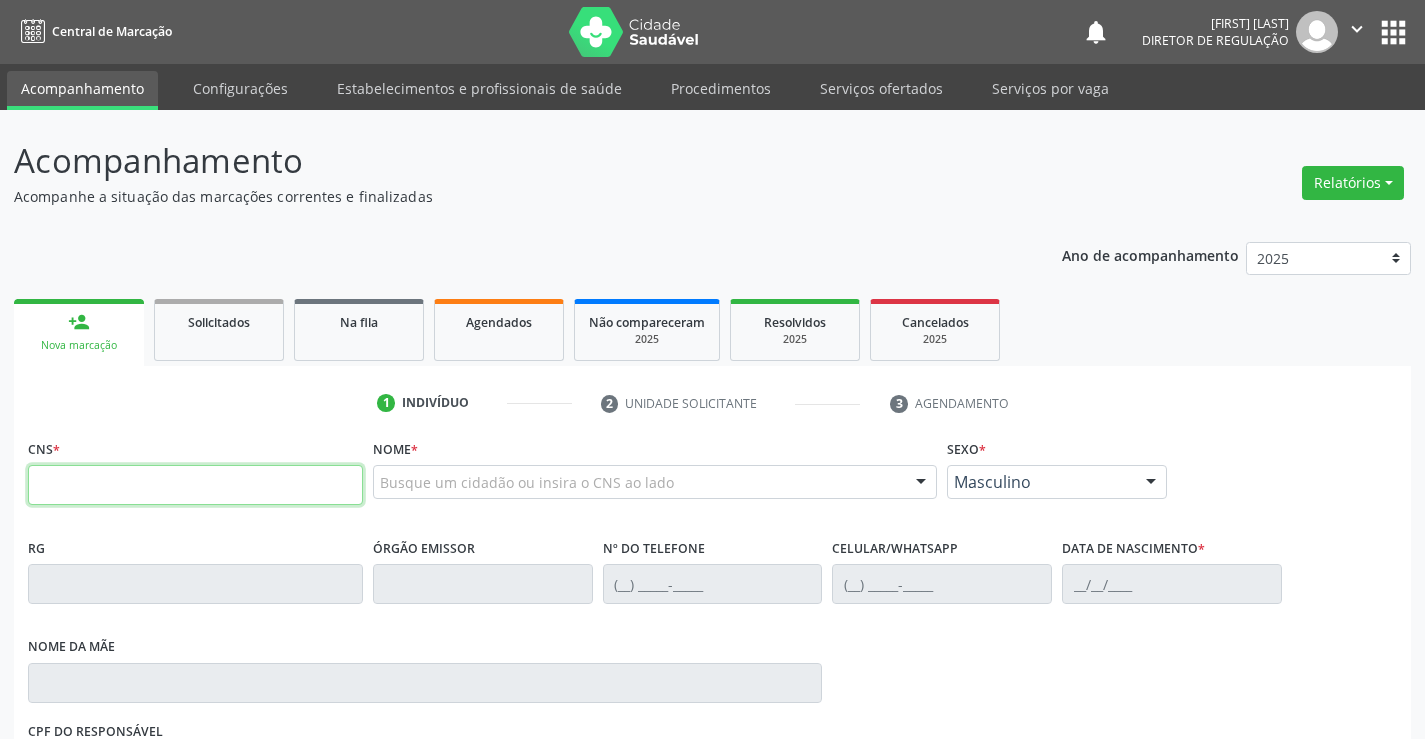 click at bounding box center [195, 485] 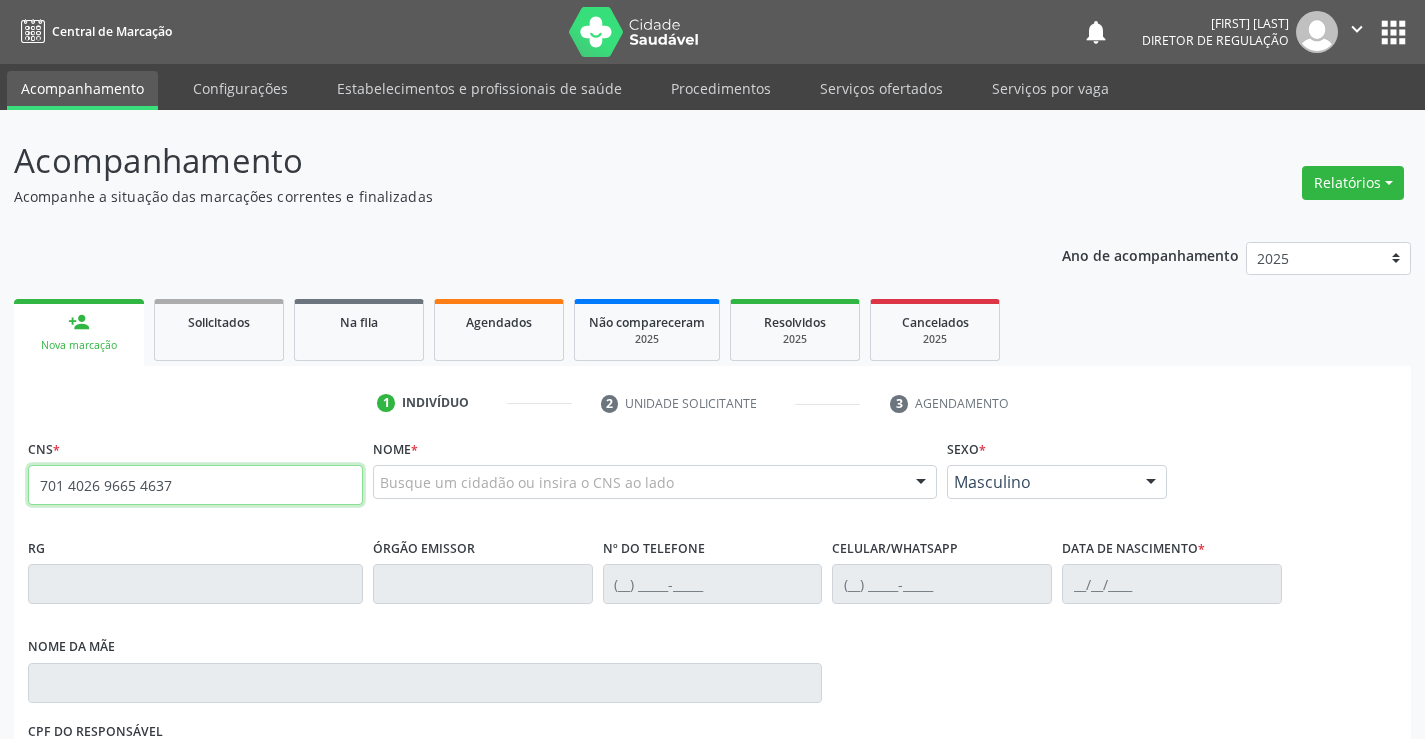 type on "701 4026 9665 4637" 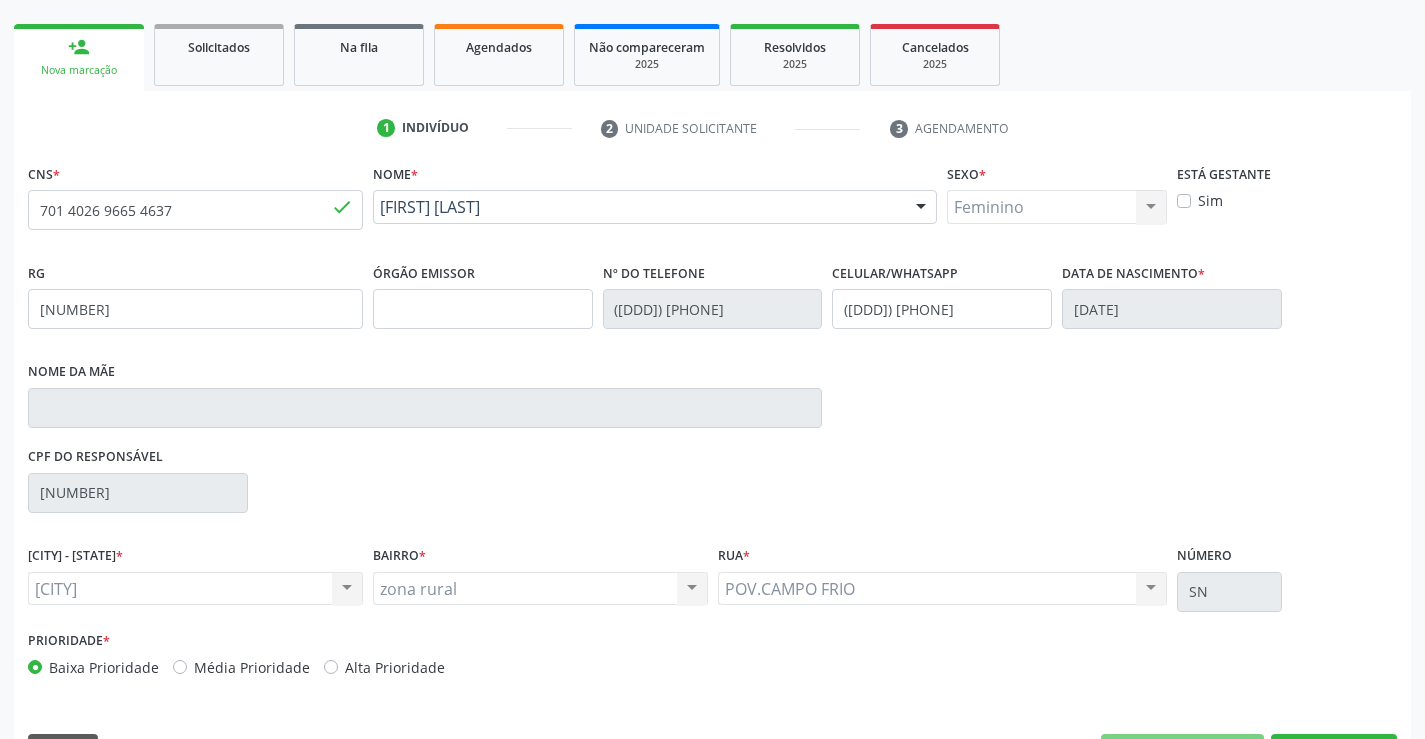 scroll, scrollTop: 300, scrollLeft: 0, axis: vertical 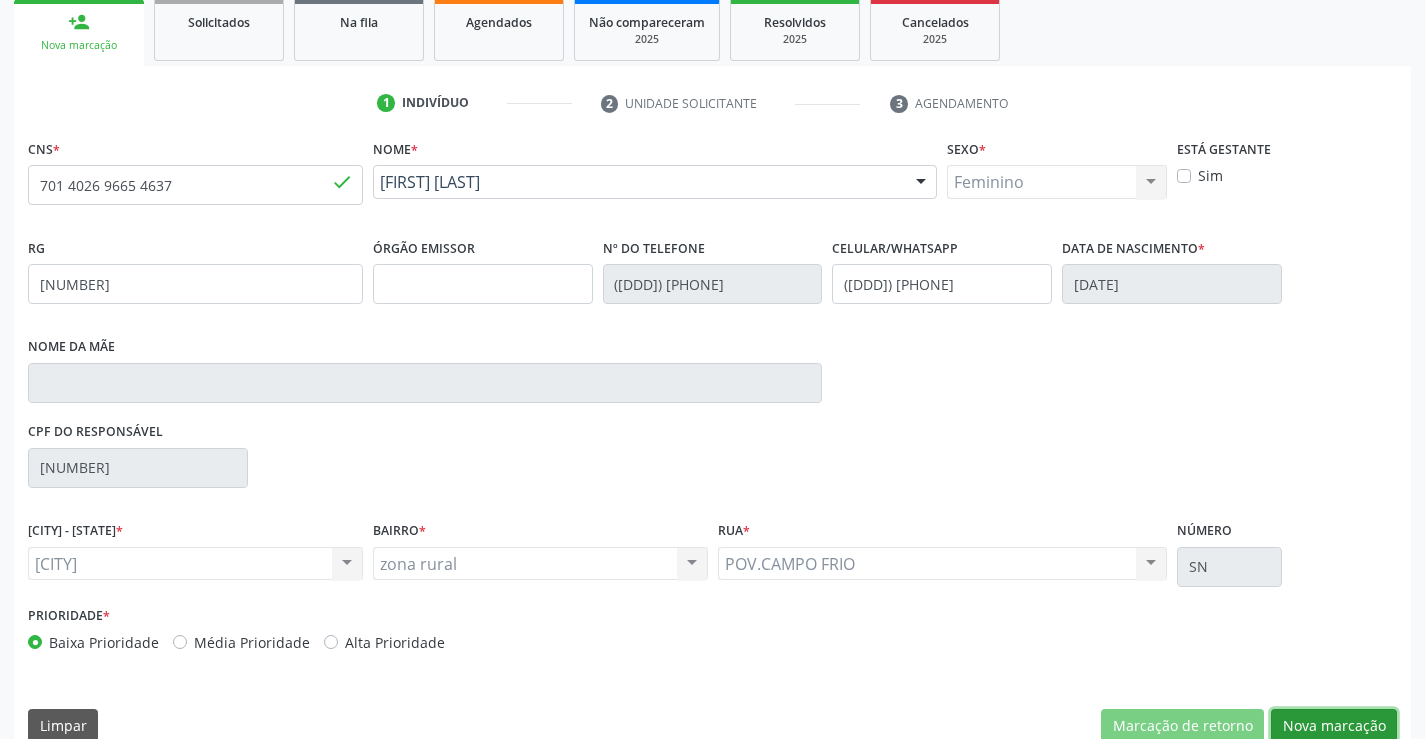 drag, startPoint x: 1353, startPoint y: 723, endPoint x: 1159, endPoint y: 618, distance: 220.59238 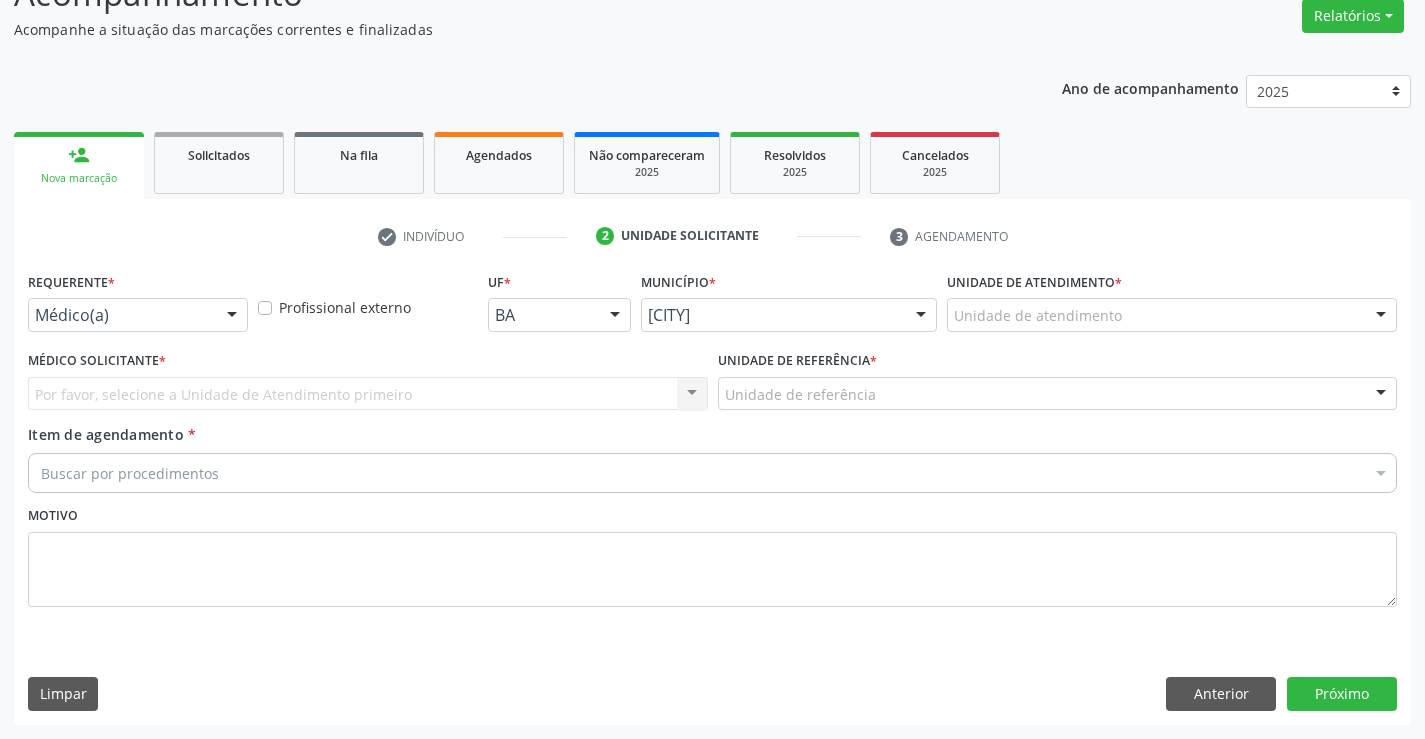 scroll, scrollTop: 167, scrollLeft: 0, axis: vertical 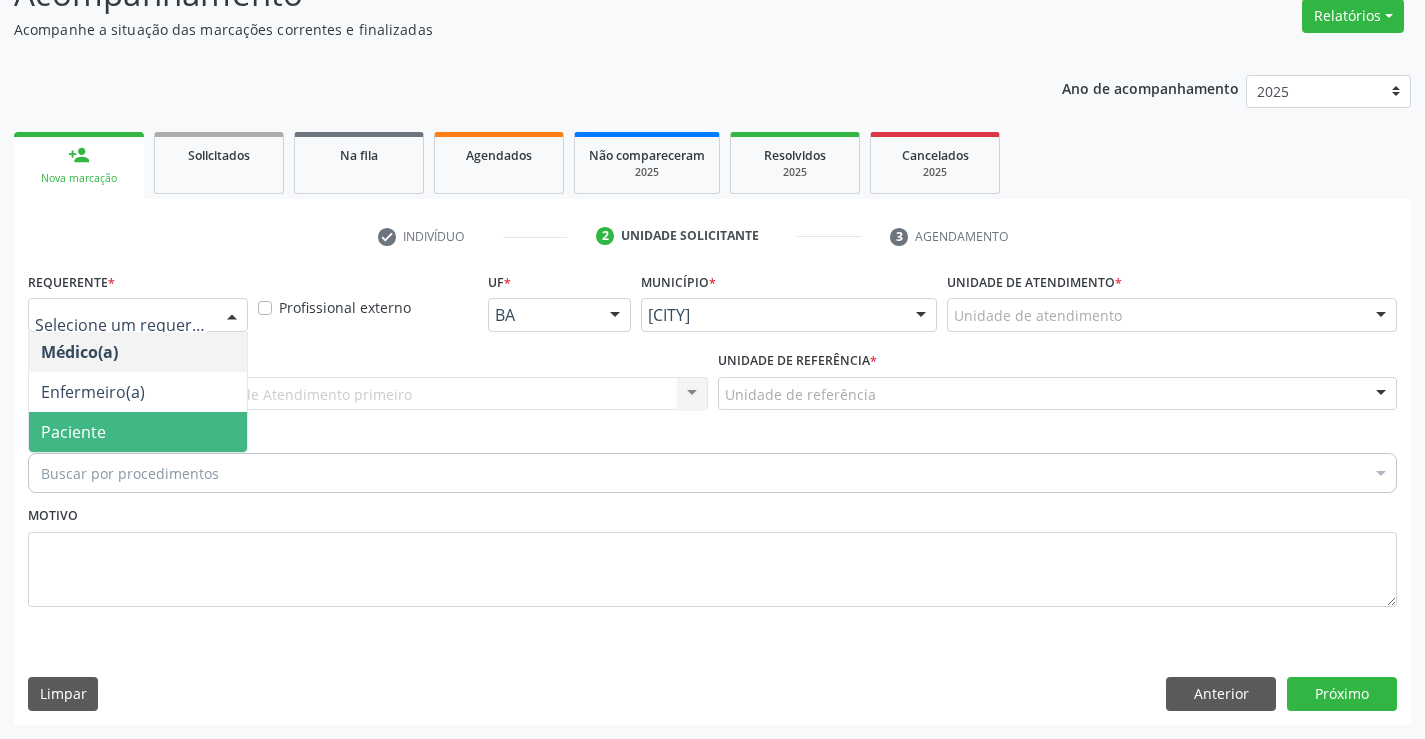 click on "Paciente" at bounding box center [138, 432] 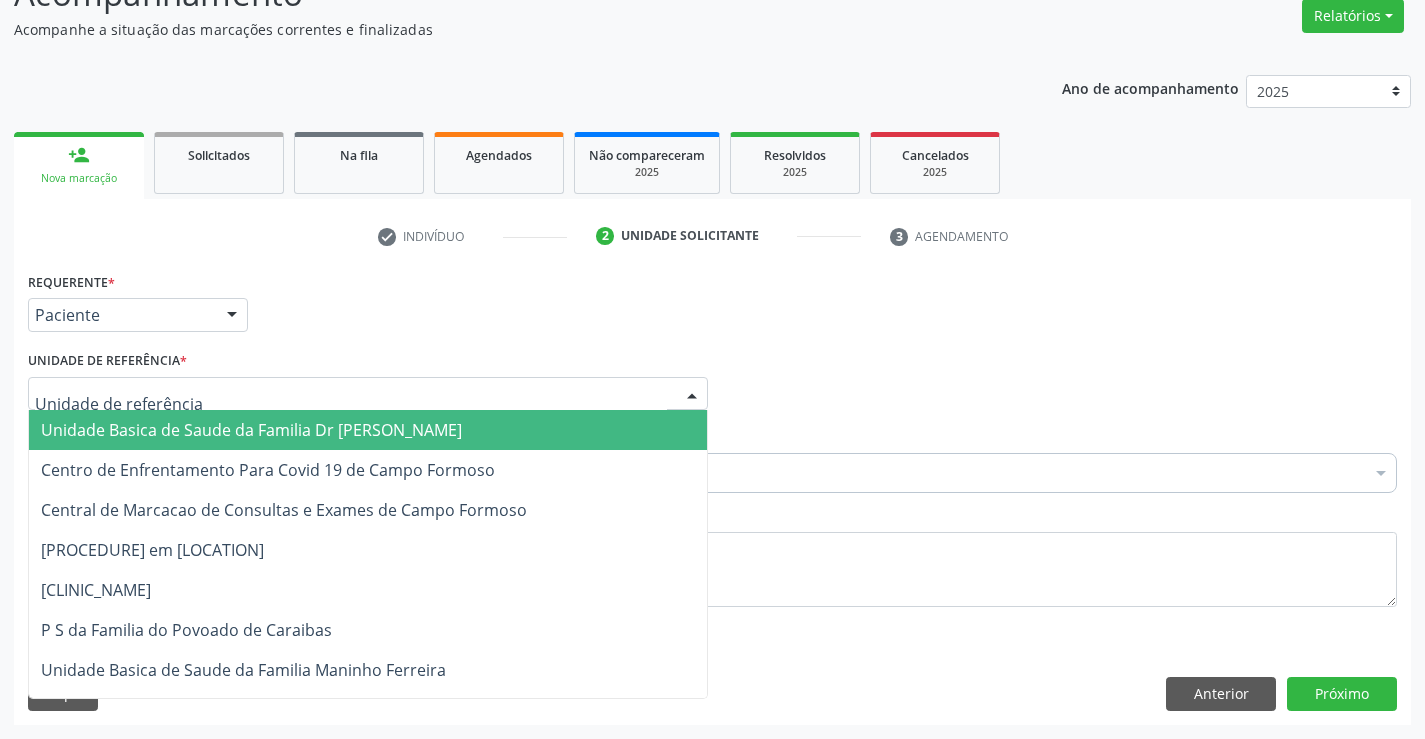 click at bounding box center [368, 394] 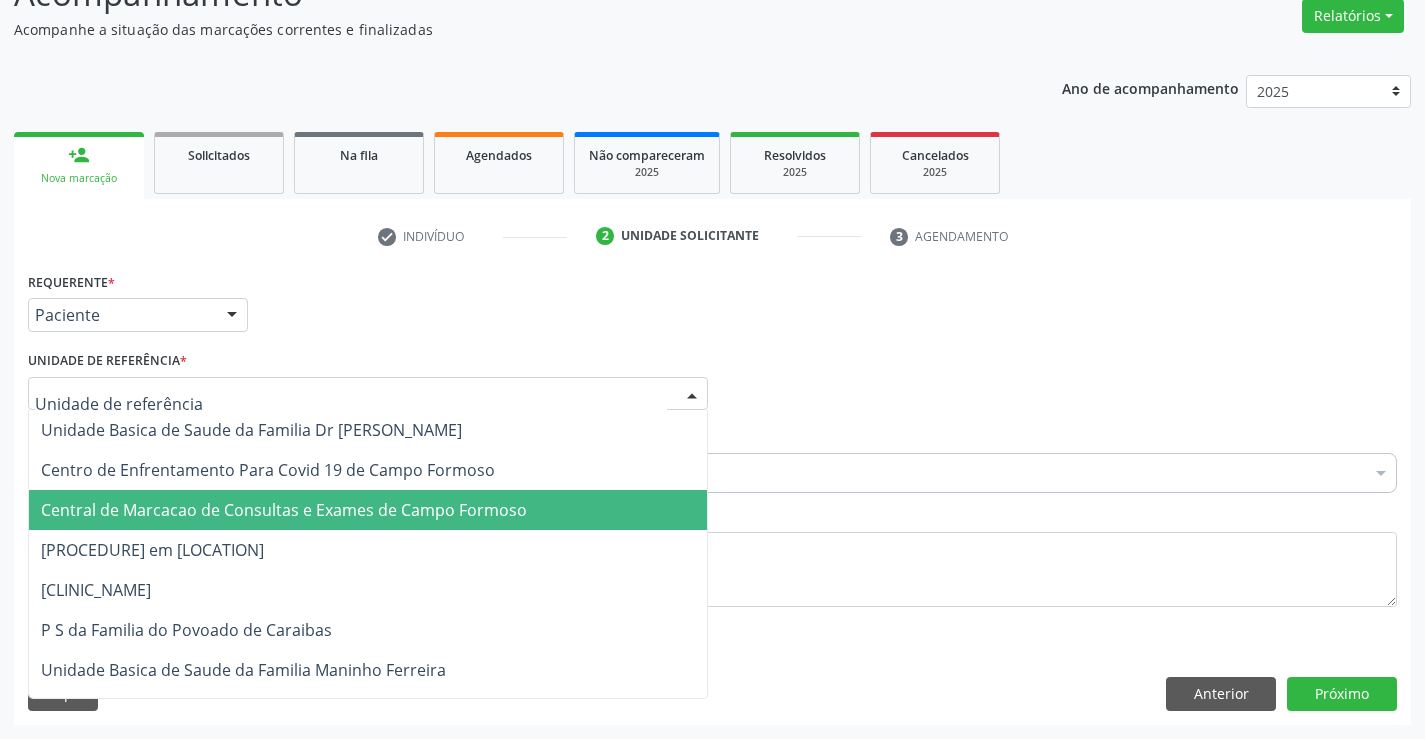 click on "Central de Marcacao de Consultas e Exames de Campo Formoso" at bounding box center (368, 510) 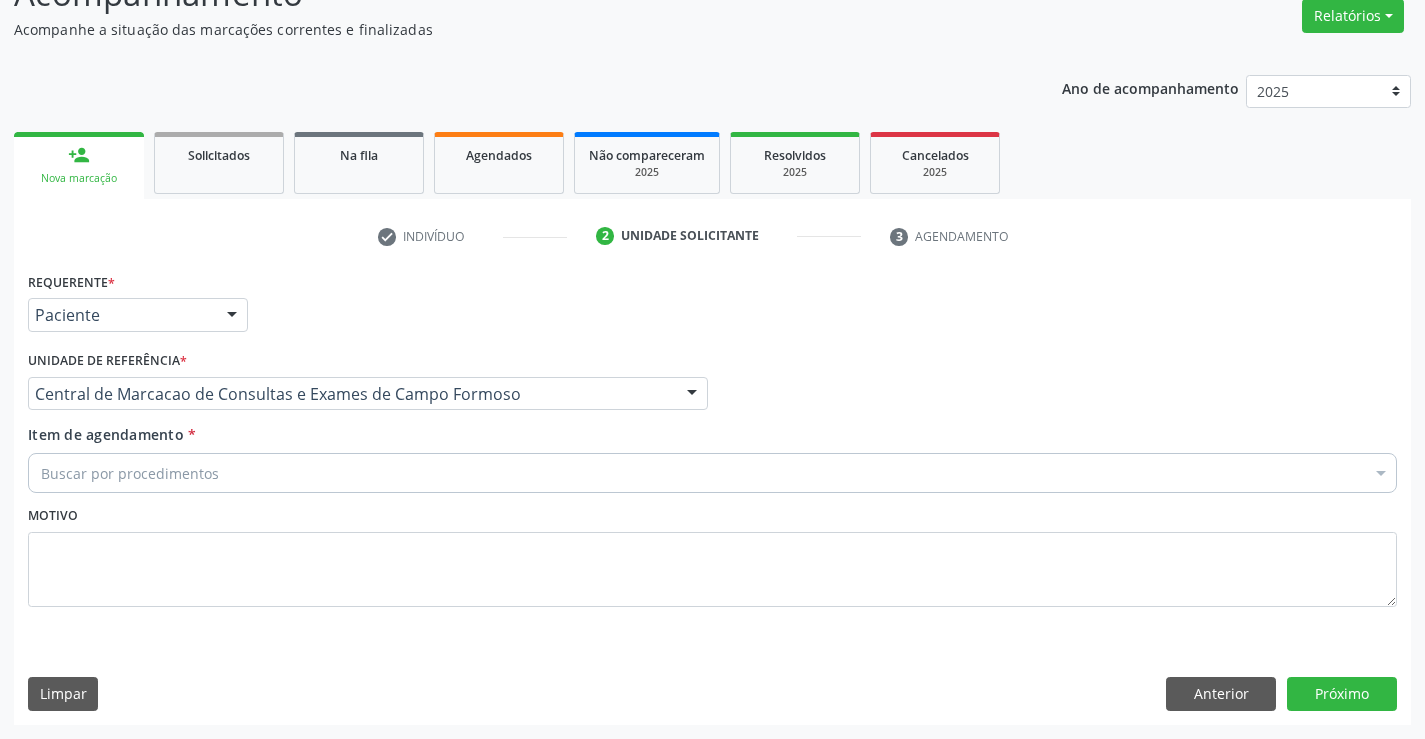 click on "Buscar por procedimentos" at bounding box center [712, 473] 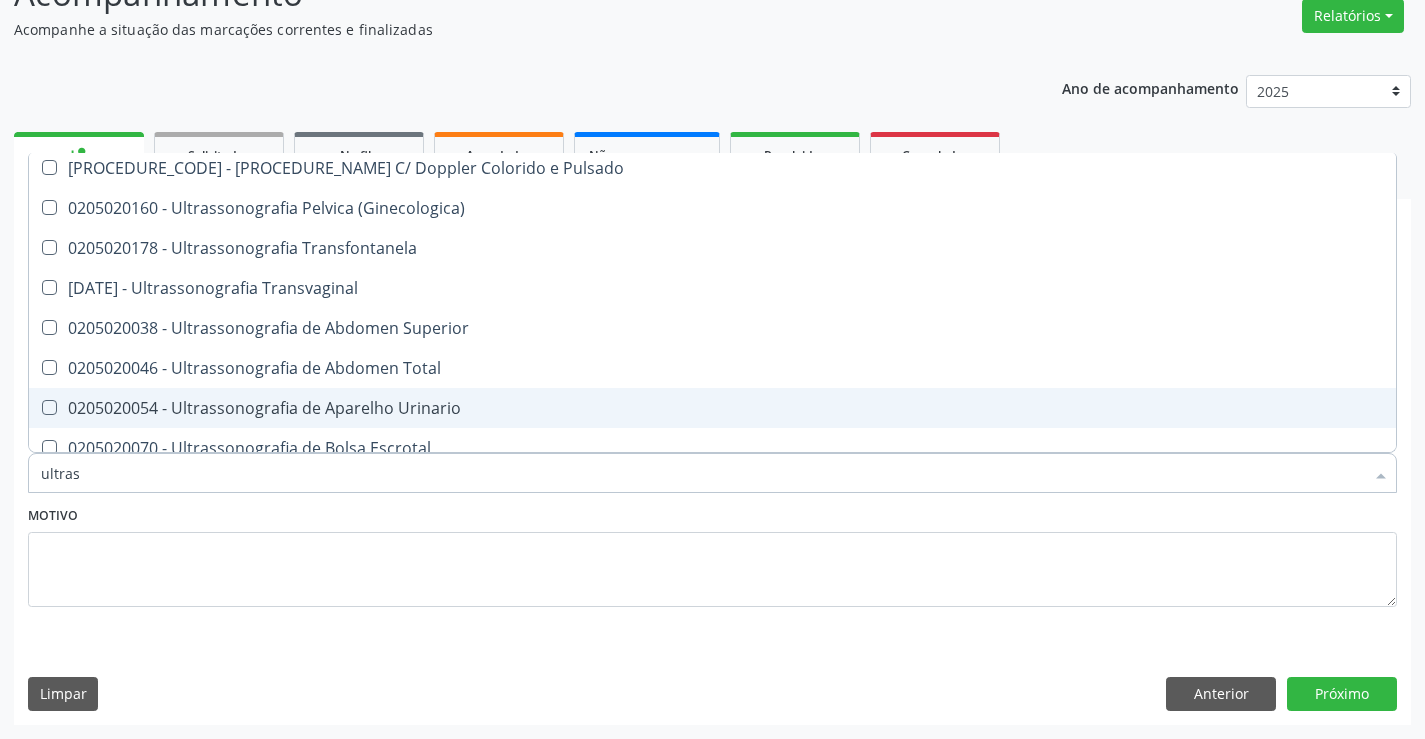 scroll, scrollTop: 400, scrollLeft: 0, axis: vertical 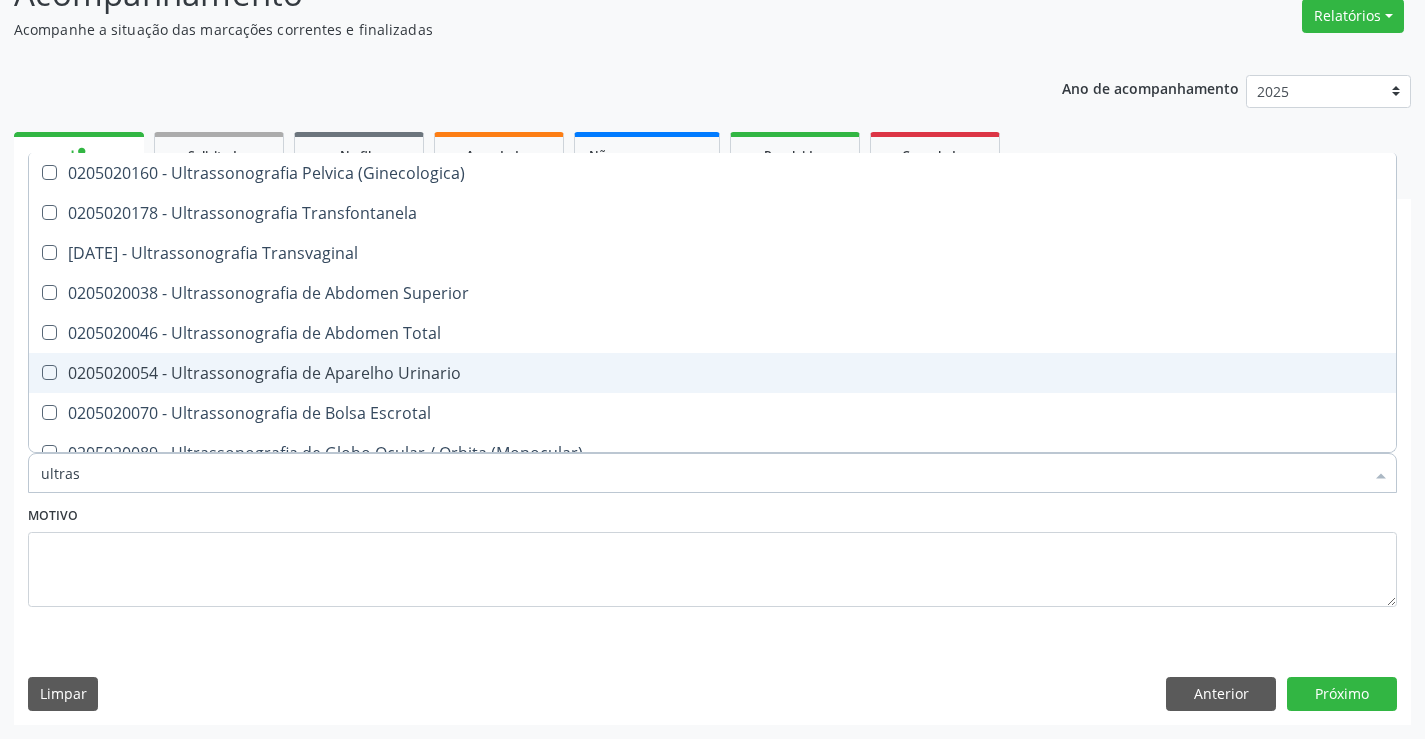 click on "0205020054 - Ultrassonografia de Aparelho Urinario" at bounding box center [712, 373] 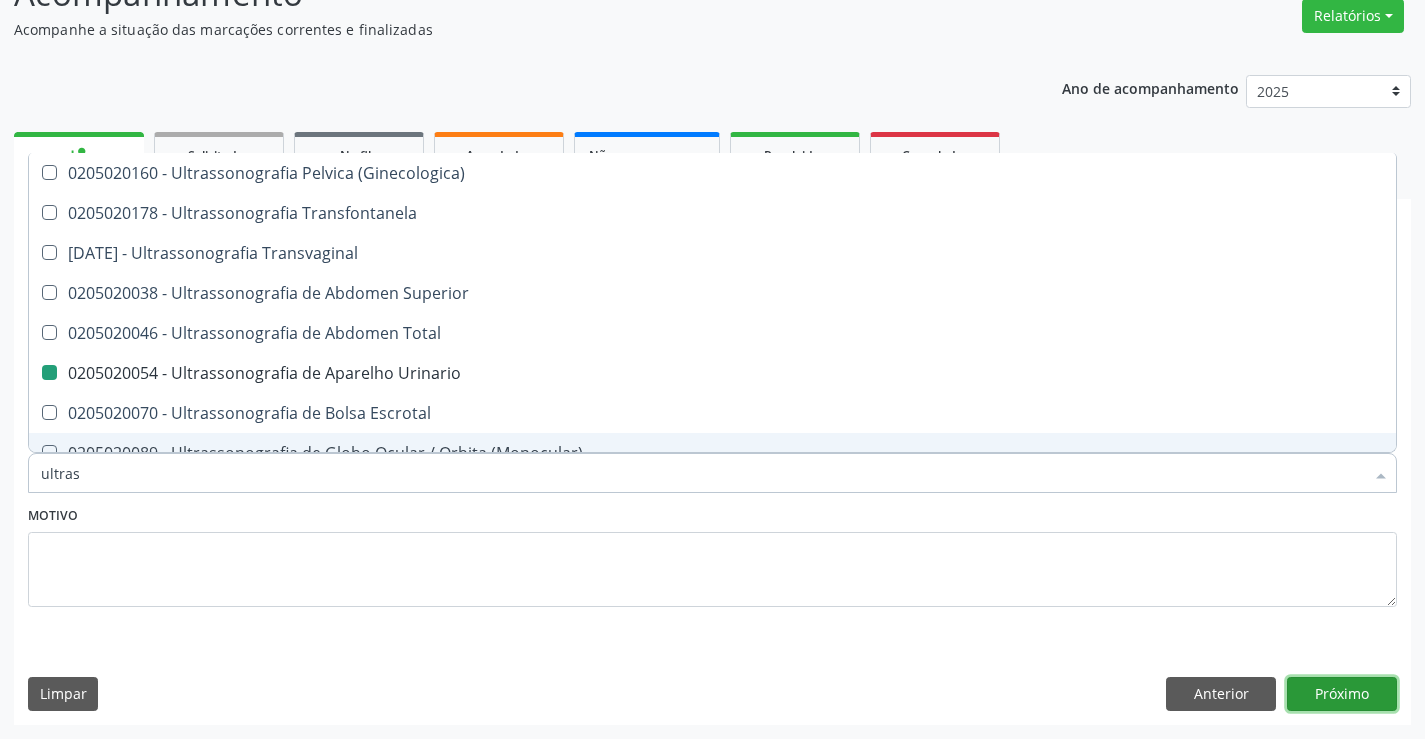 click on "Próximo" at bounding box center (1342, 694) 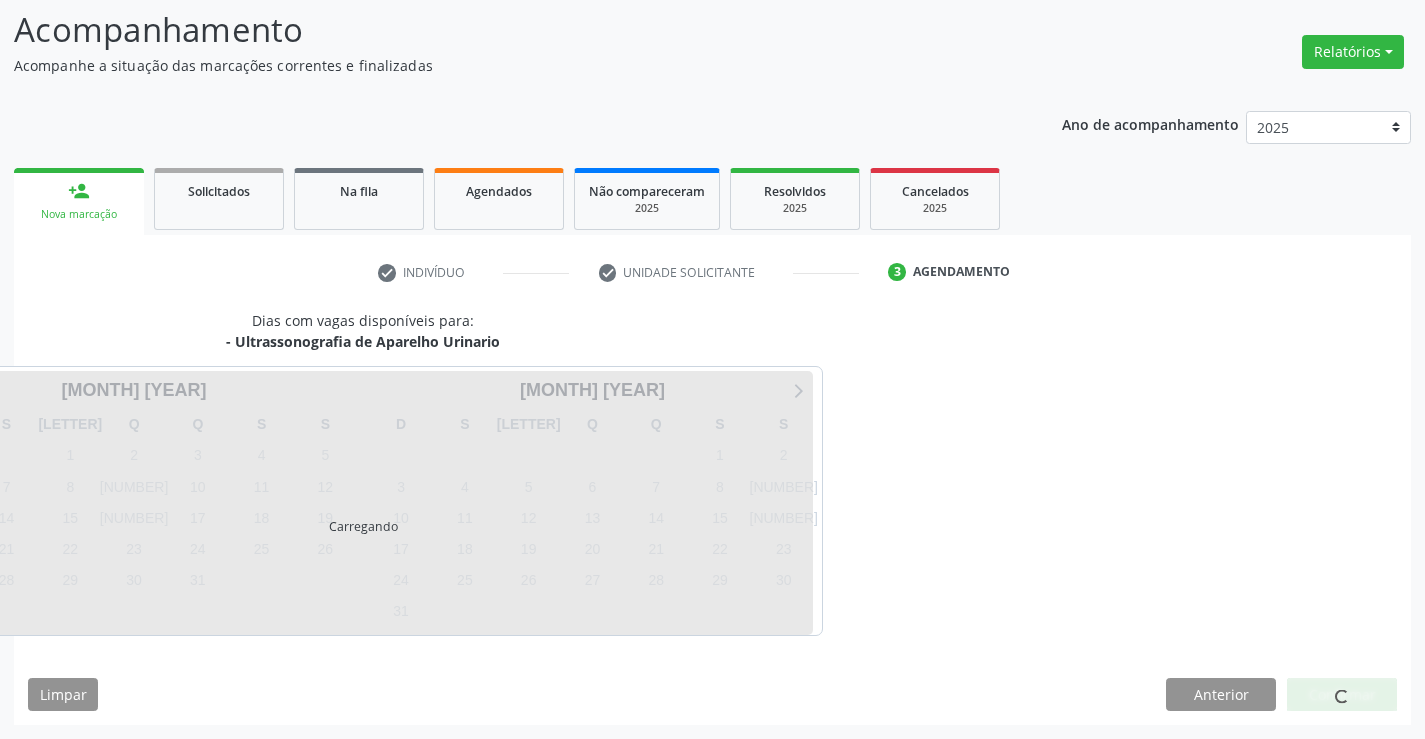scroll, scrollTop: 131, scrollLeft: 0, axis: vertical 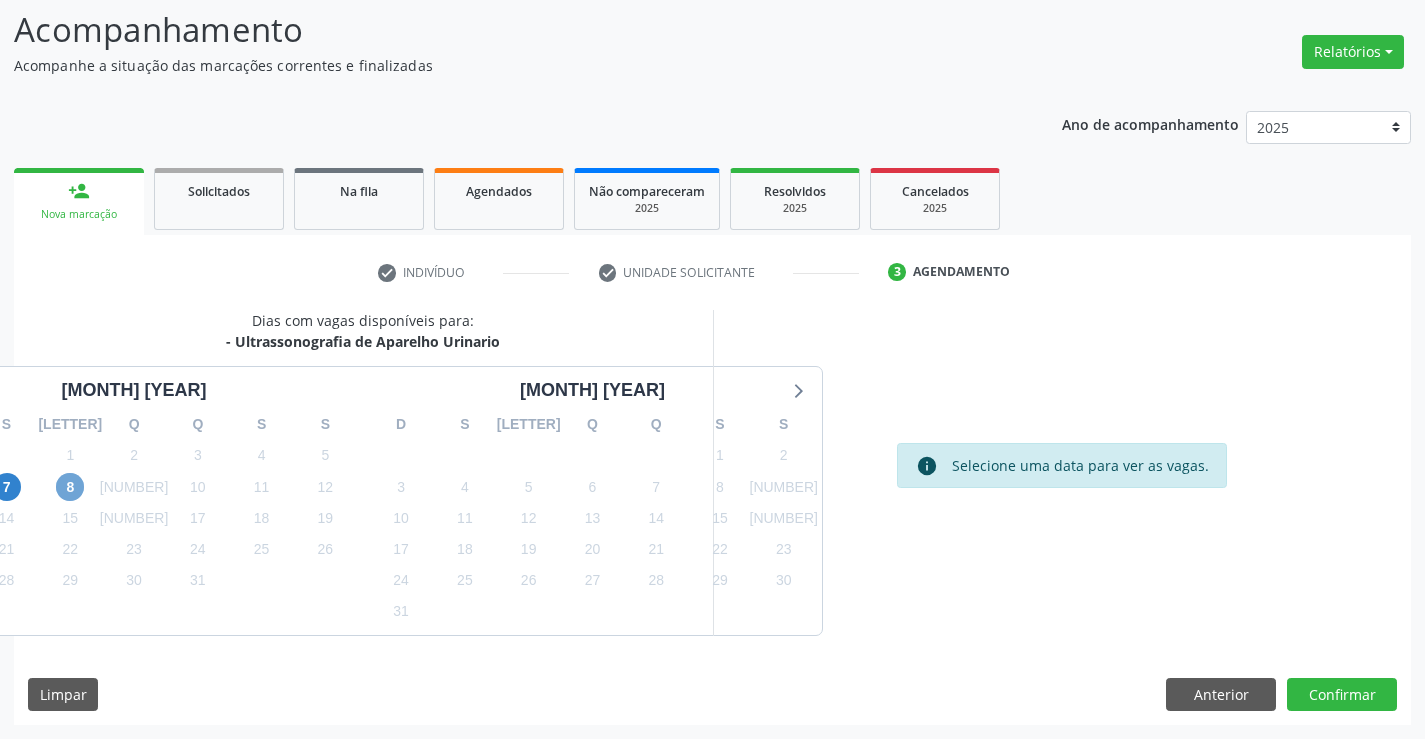 click on "8" at bounding box center (70, 487) 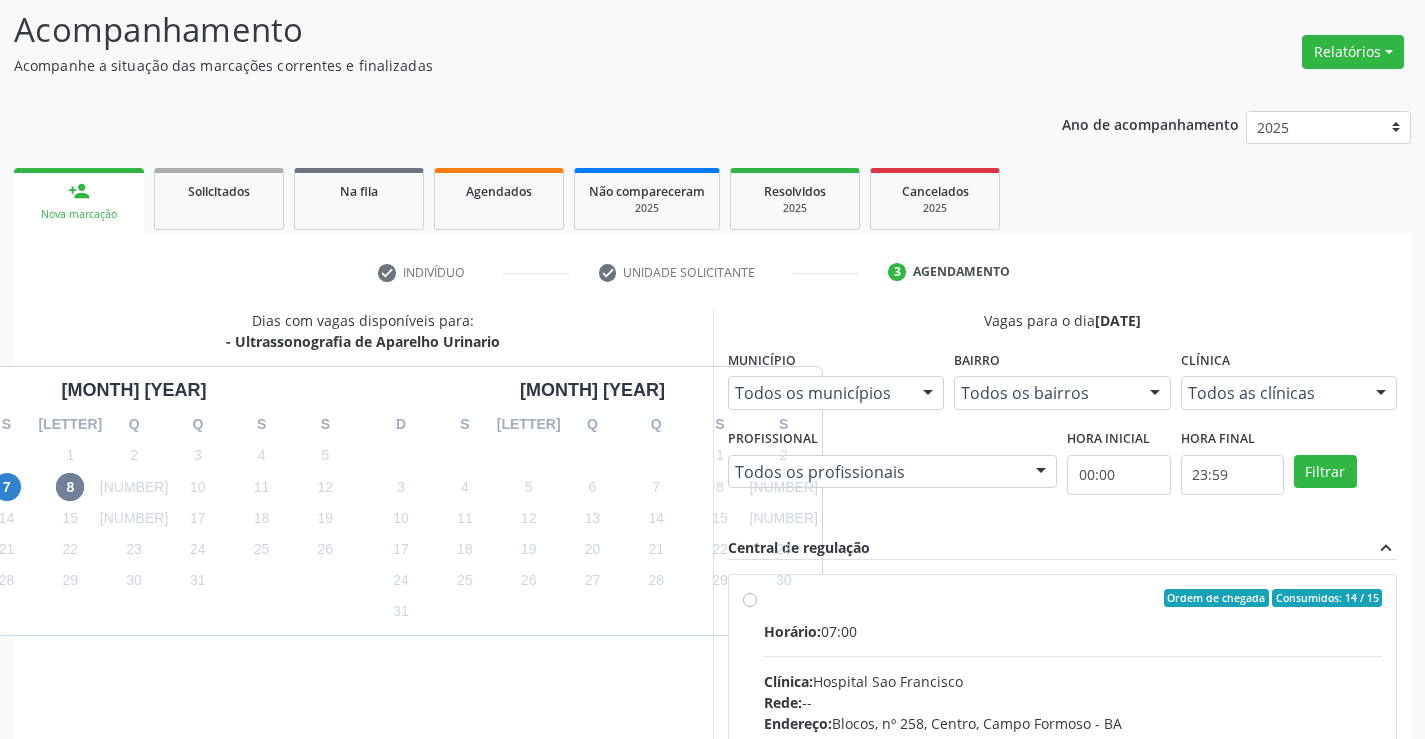click on "Horário:   [TIME]
Clínica:  [CLINIC_NAME]
Rede:
--
Endereço:   [STREET], nº [NUMBER], [NEIGHBORHOOD], [CITY] - [STATE]
Telefone:   ([DDD]) [PHONE]
Profissional:
[FIRST] [LAST] [LAST]
Informações adicionais sobre o atendimento
Idade de atendimento:
[AGE]
Gênero(s) atendido(s):
[GENDER] e [GENDER]
Informações adicionais:
--" at bounding box center [1073, 758] 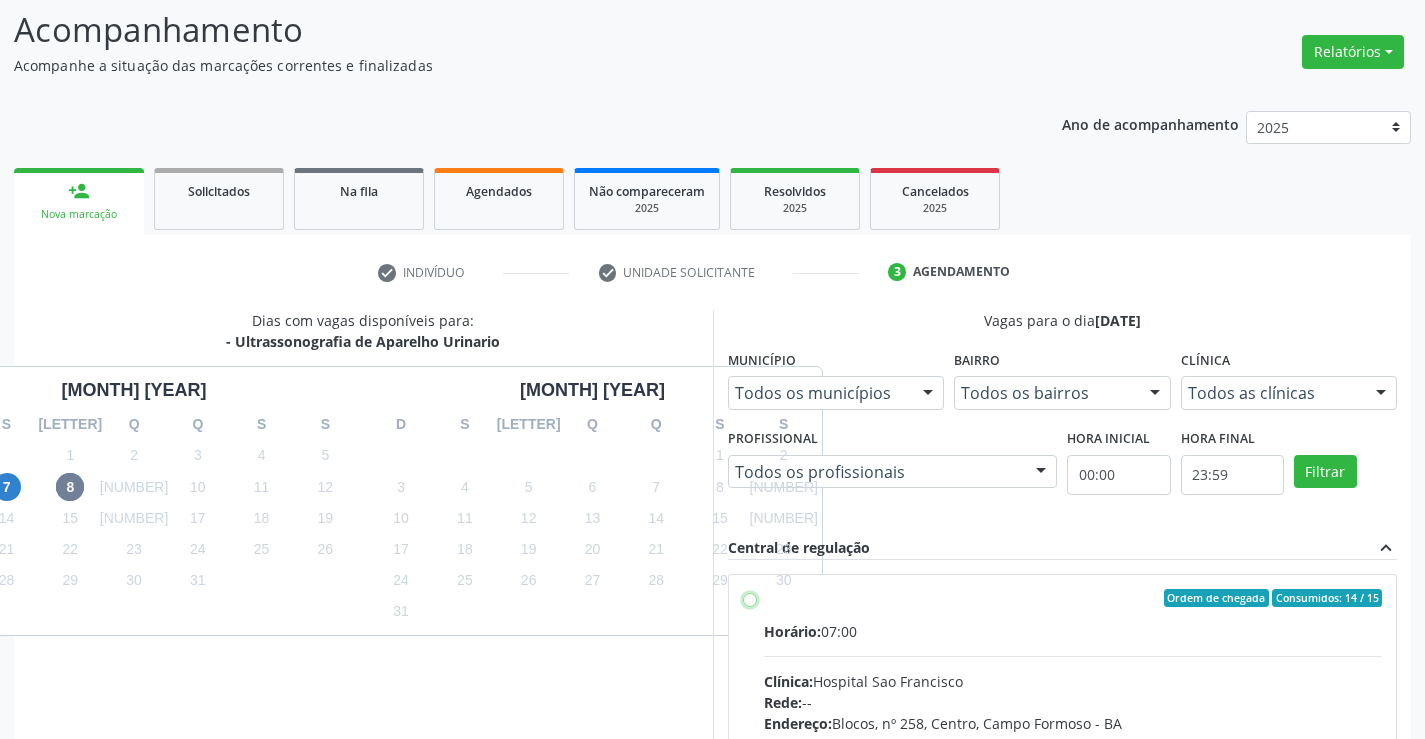 click on "Ordem de chegada
Consumidos: 14 / 15
Horário:   [TIME]
Clínica:  Hospital Sao Francisco
Rede:
--
Endereço:   Blocos, nº 258, Centro, [CITY] - [STATE]
Telefone:   [PHONE]
Profissional:
[FIRST] [LAST]
Informações adicionais sobre o atendimento
Idade de atendimento:
de 0 a 120 anos
Gênero(s) atendido(s):
Masculino e Feminino
Informações adicionais:
--" at bounding box center (750, 598) 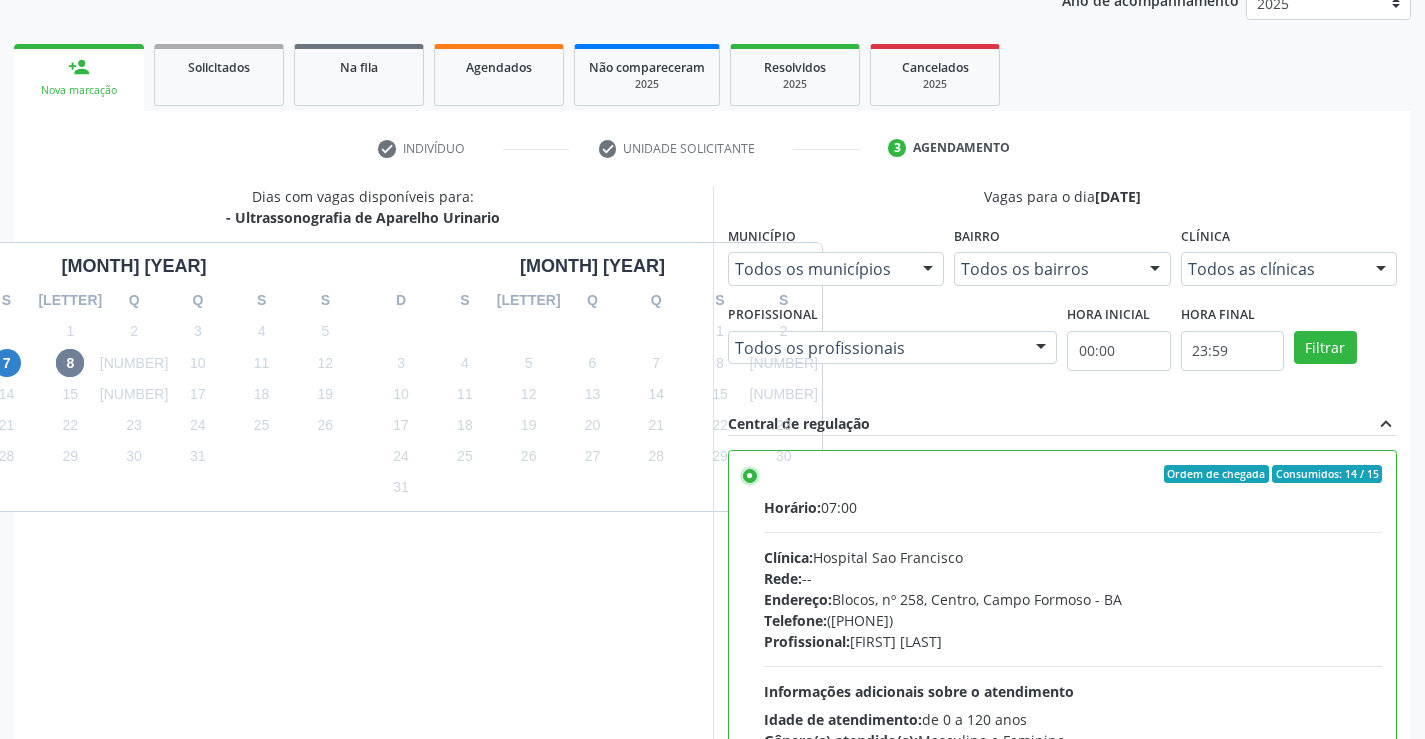 scroll, scrollTop: 456, scrollLeft: 0, axis: vertical 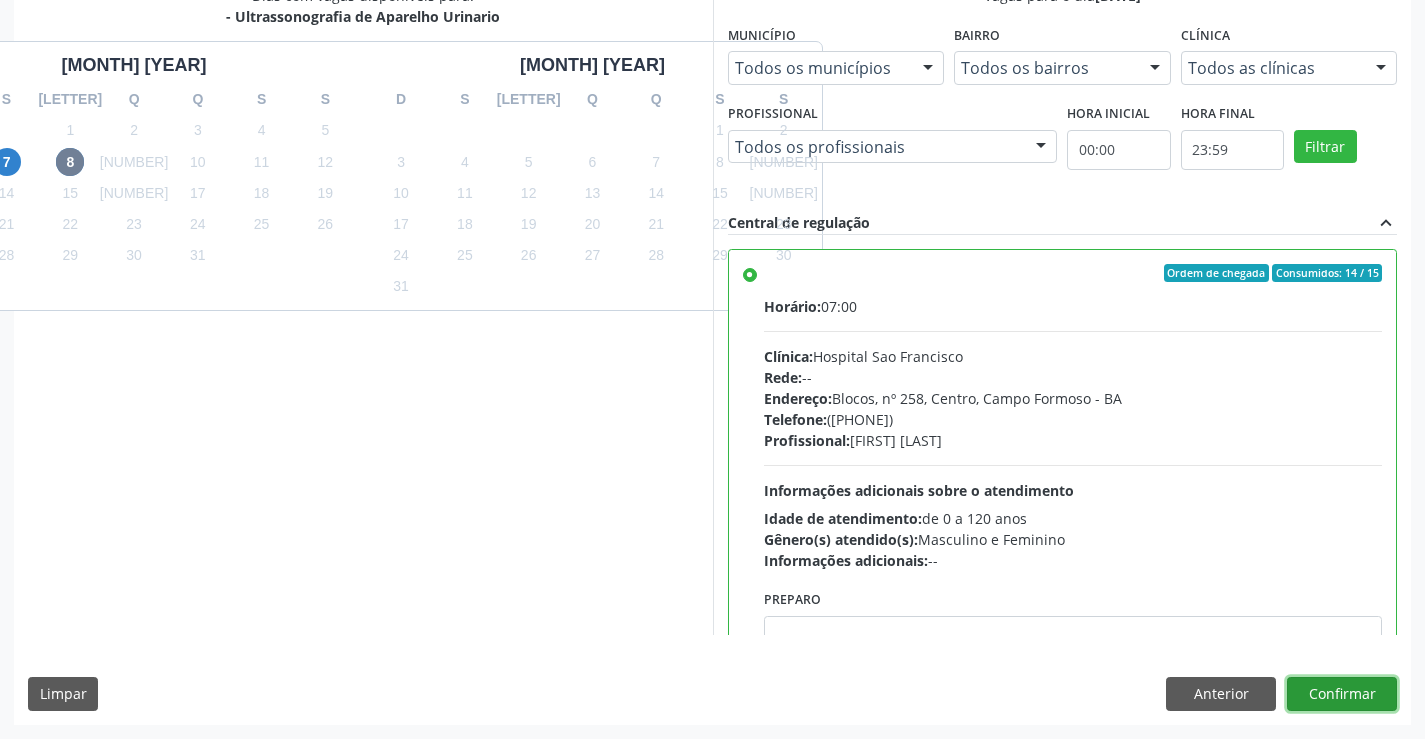 click on "Confirmar" at bounding box center [1342, 694] 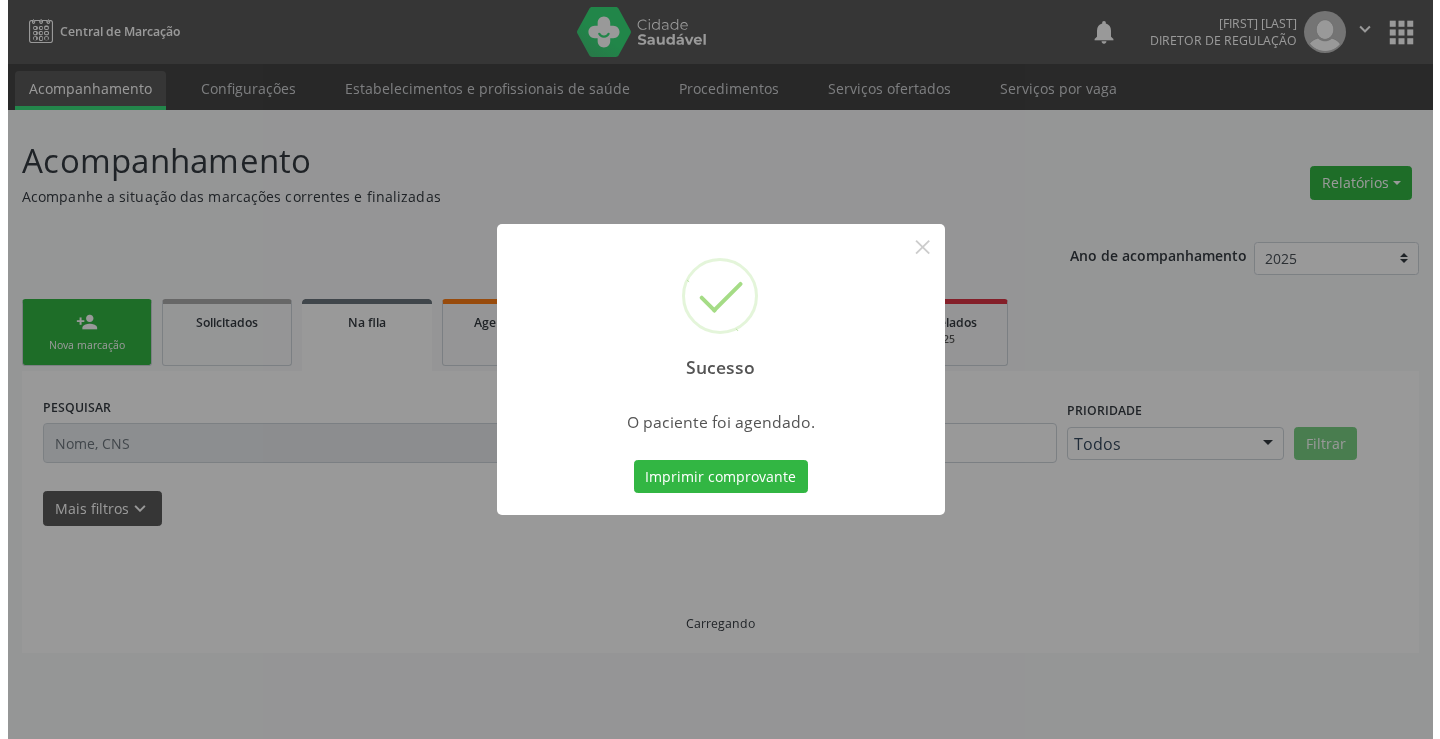 scroll, scrollTop: 0, scrollLeft: 0, axis: both 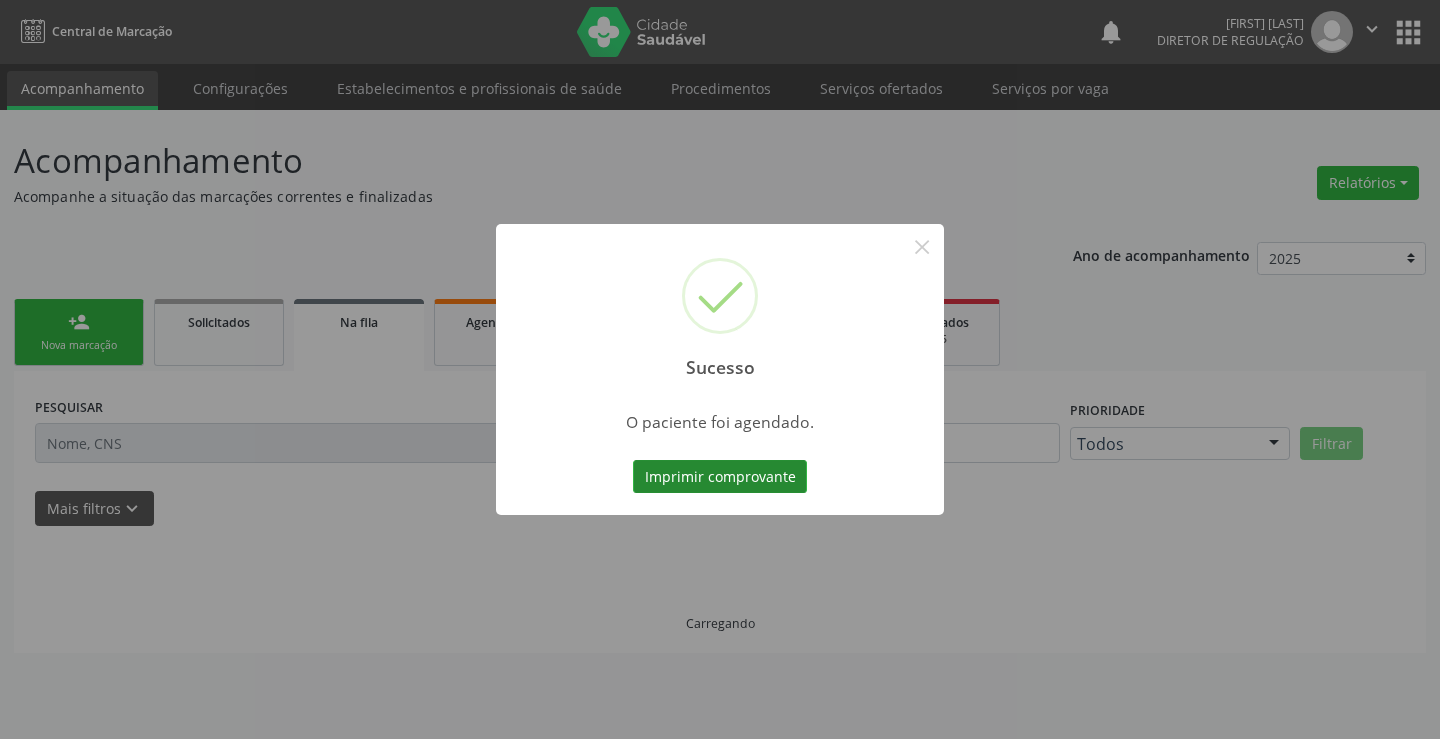 click on "Imprimir comprovante" at bounding box center (720, 477) 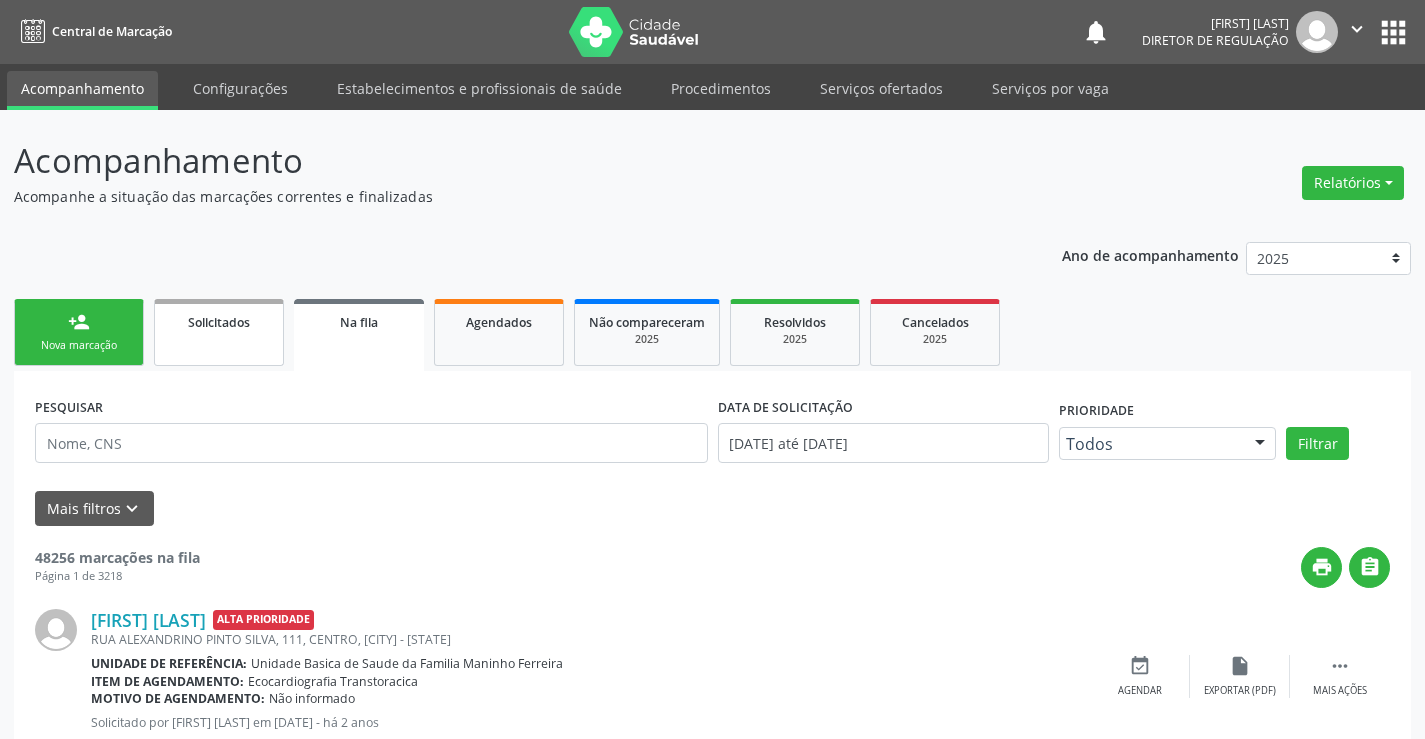 click on "Solicitados" at bounding box center [219, 332] 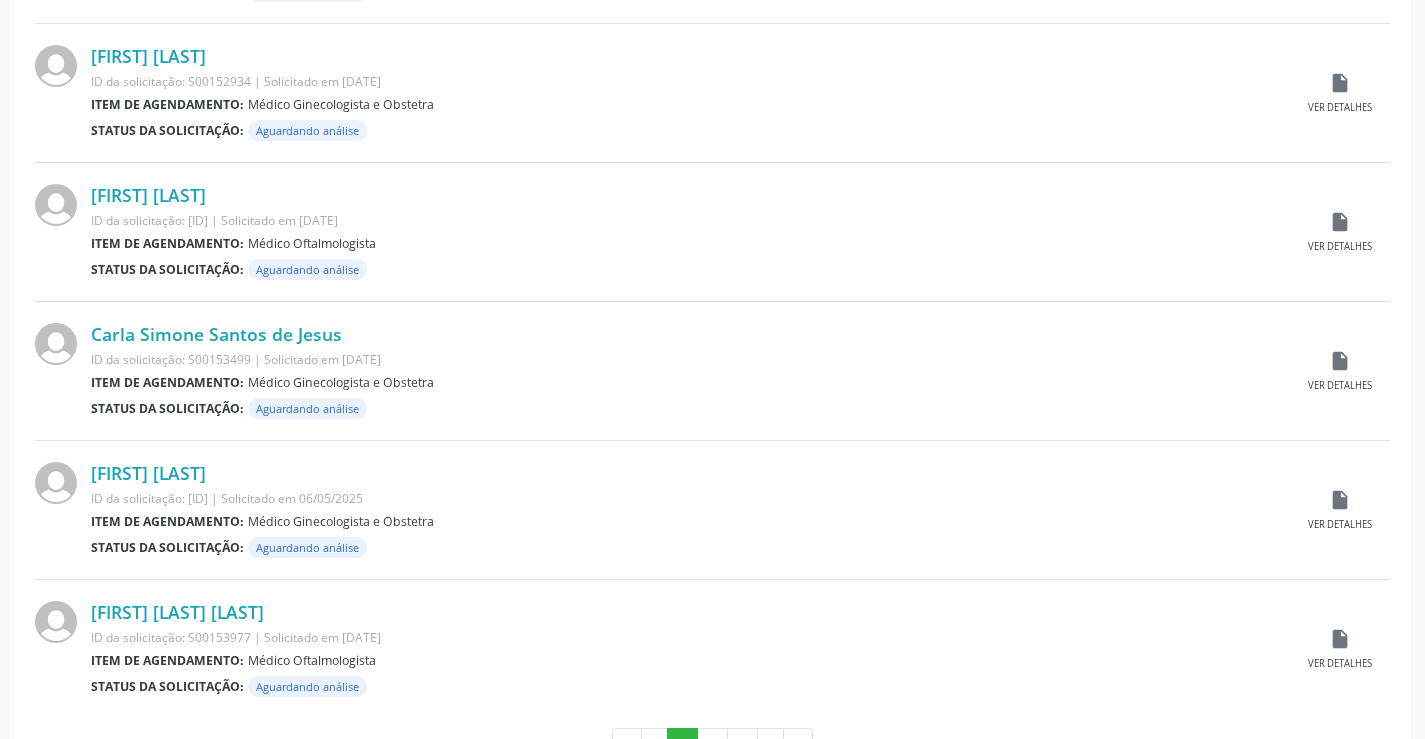 scroll, scrollTop: 1972, scrollLeft: 0, axis: vertical 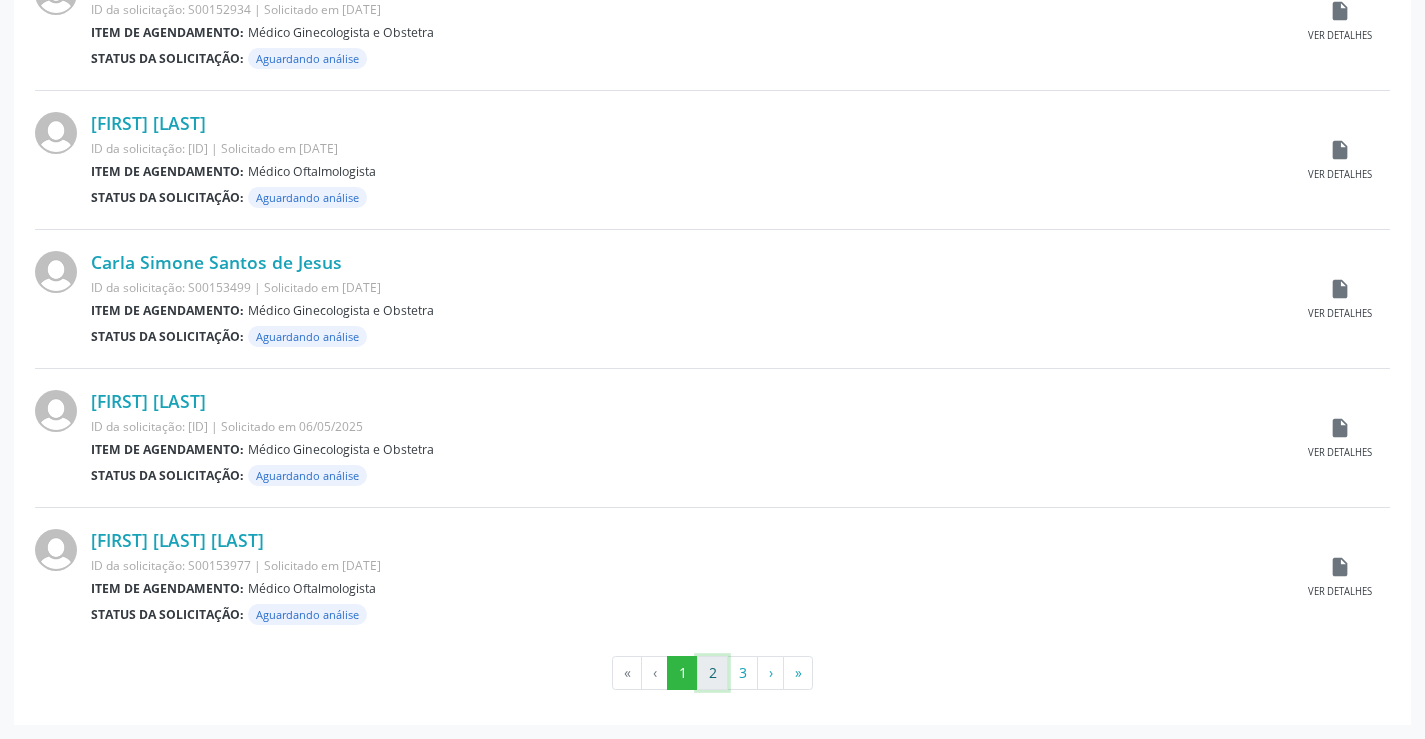 click on "2" at bounding box center (712, 673) 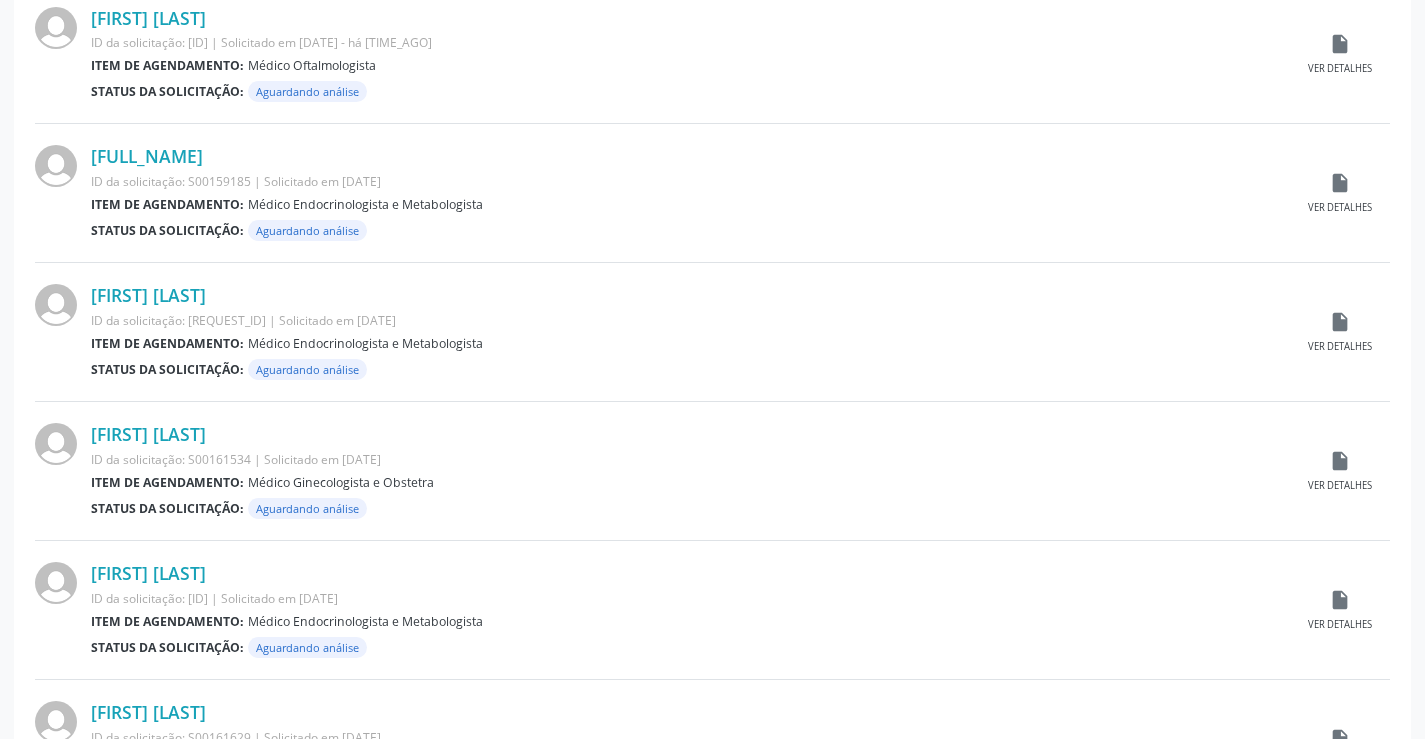 scroll, scrollTop: 1972, scrollLeft: 0, axis: vertical 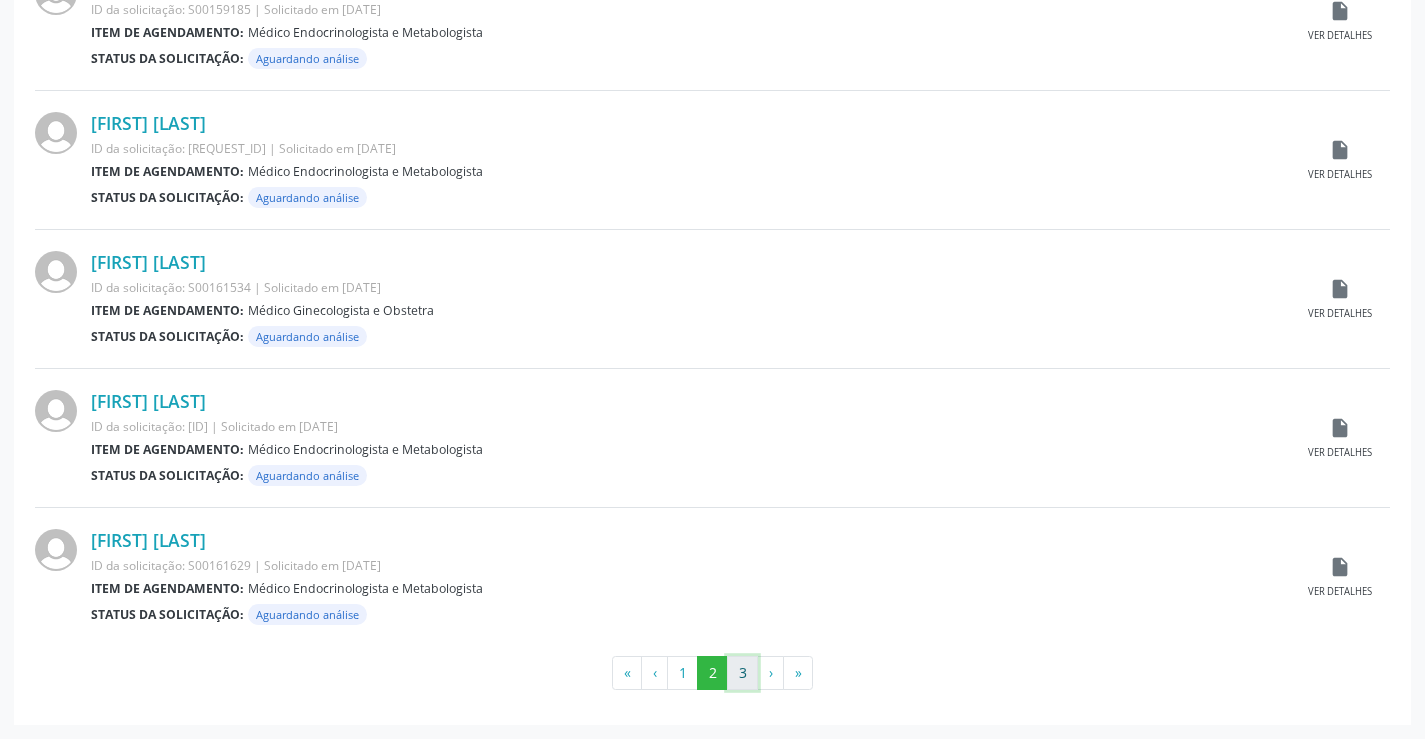click on "3" at bounding box center [742, 673] 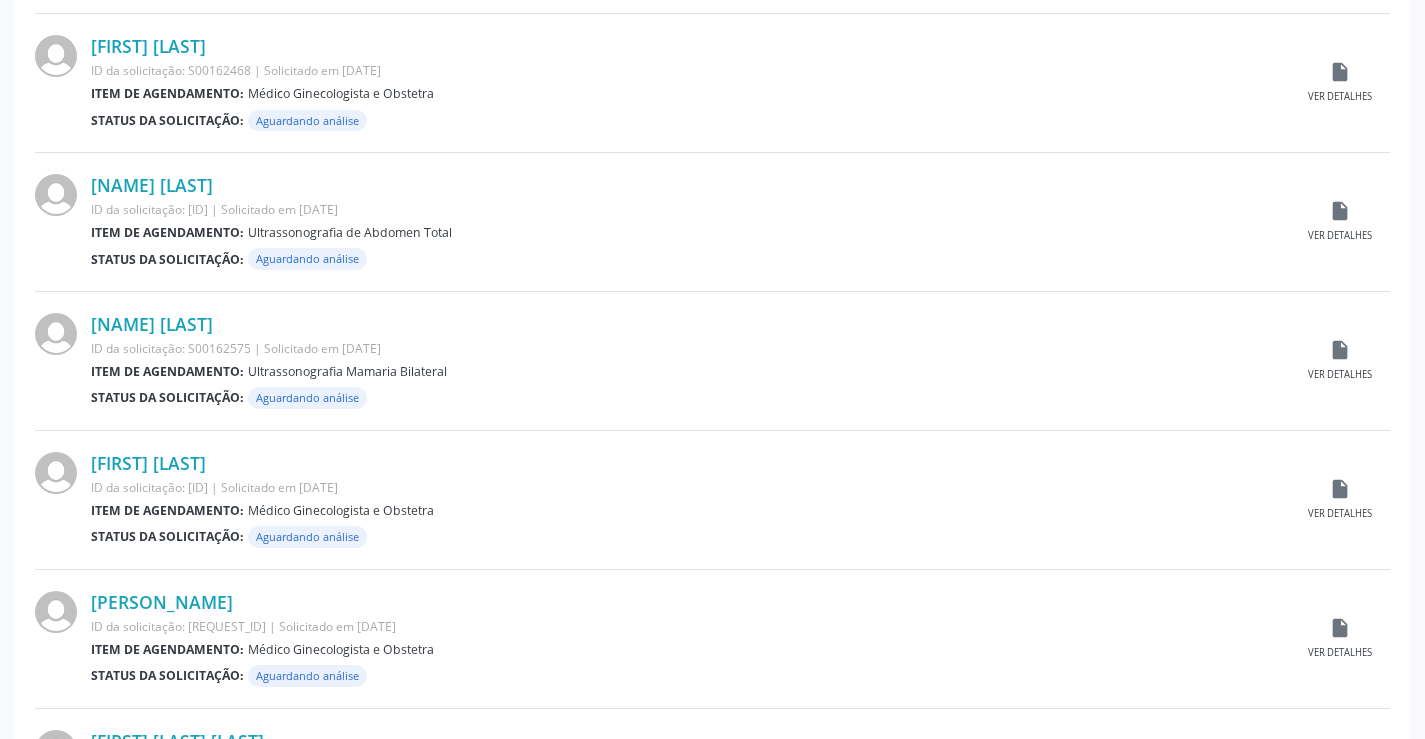 scroll, scrollTop: 1138, scrollLeft: 0, axis: vertical 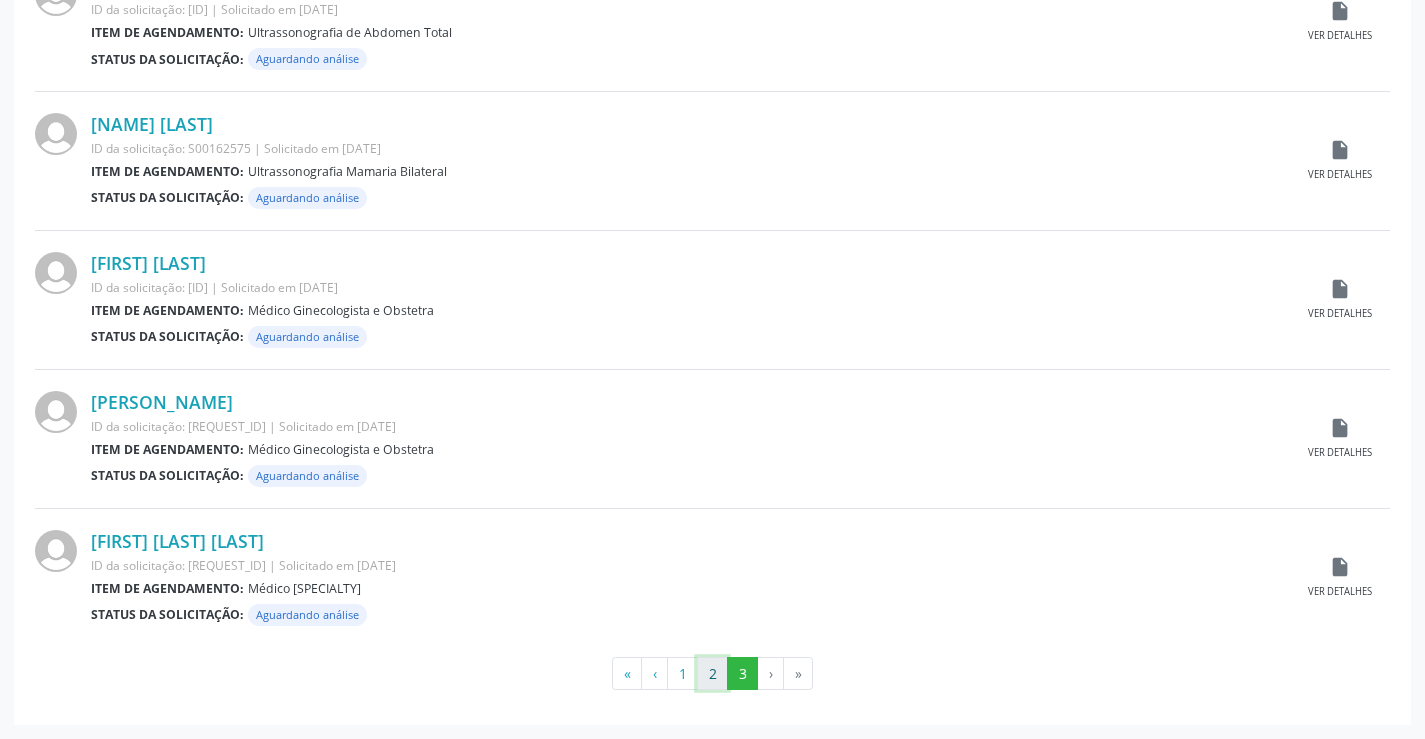 click on "2" at bounding box center [712, 674] 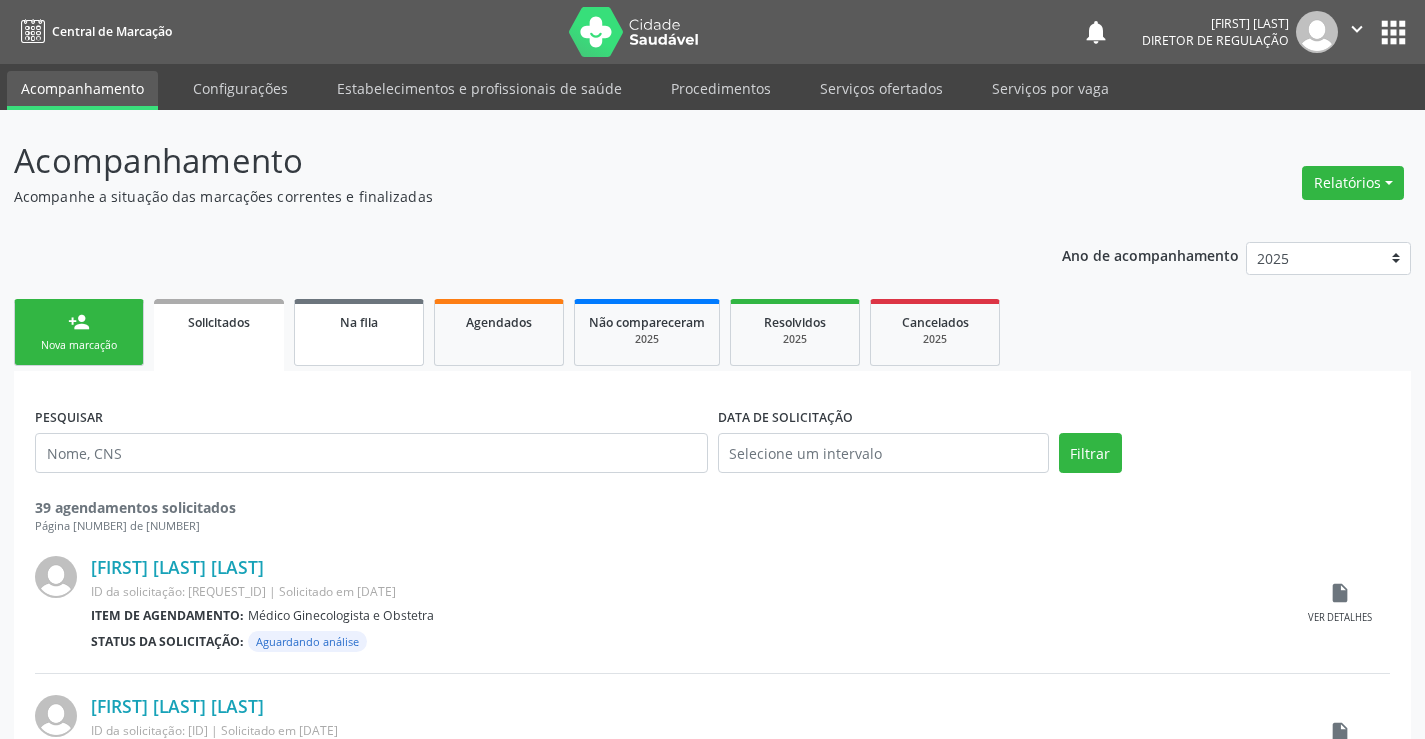 click on "Na fila" at bounding box center (359, 321) 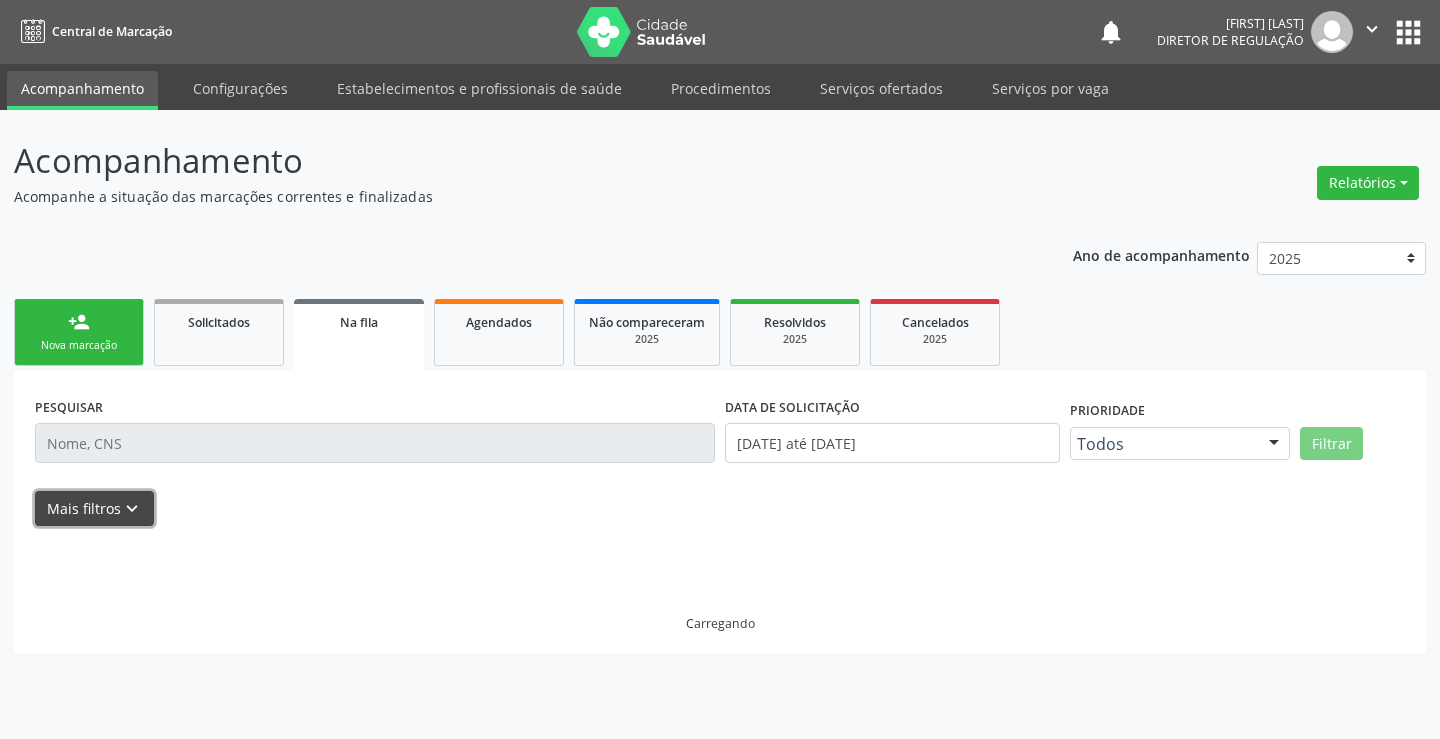 drag, startPoint x: 105, startPoint y: 509, endPoint x: 108, endPoint y: 493, distance: 16.27882 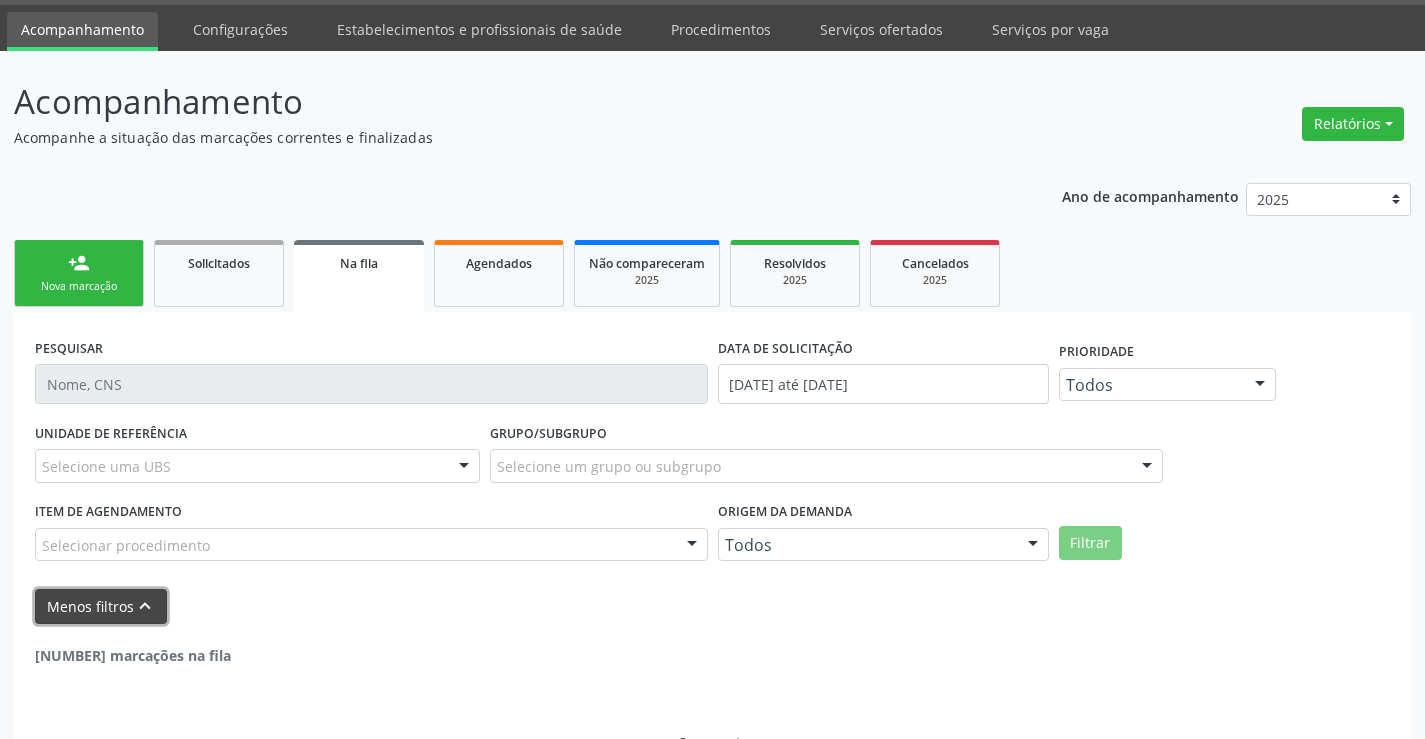 scroll, scrollTop: 106, scrollLeft: 0, axis: vertical 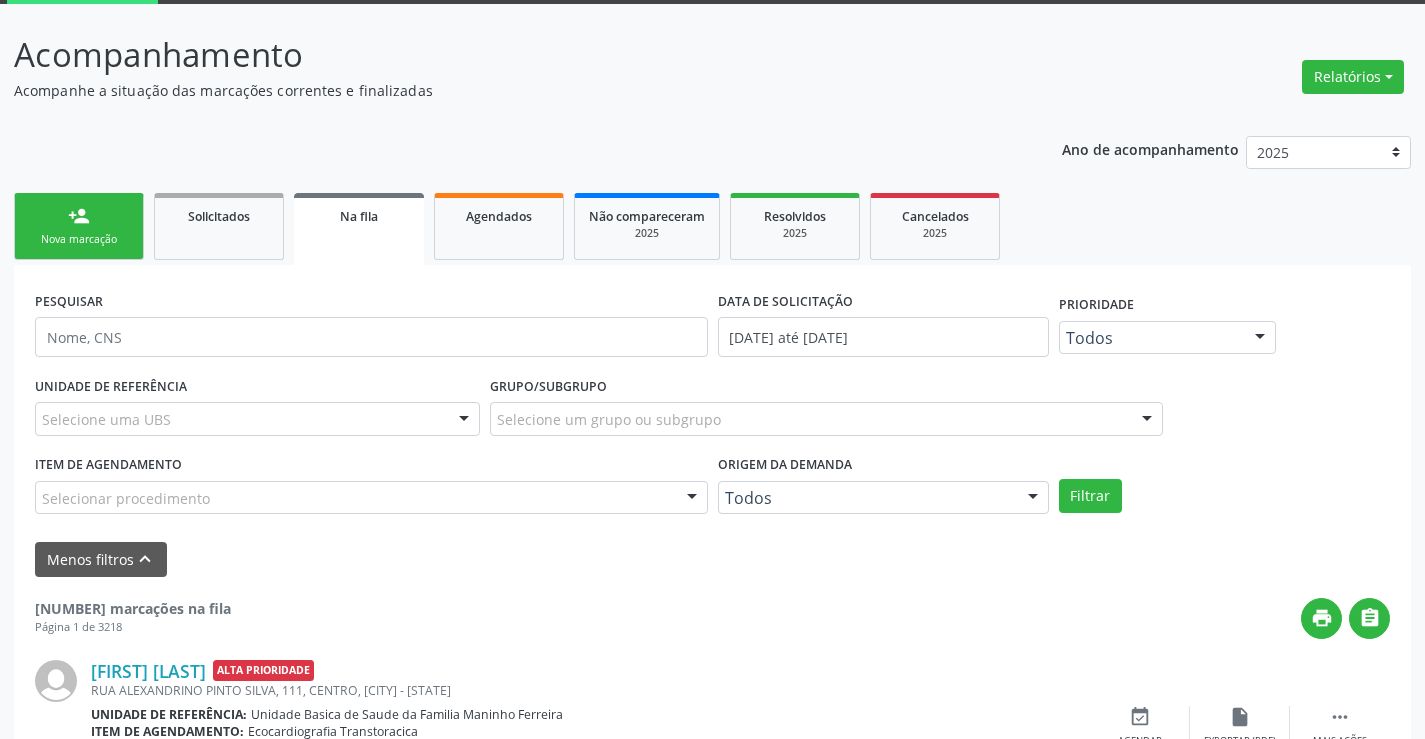 click on "Origem da demanda
Todos         Todos   Cadastrado pela central   Solicitado pelo cidadão
Nenhum resultado encontrado para: "   "
Não há nenhuma opção para ser exibida." at bounding box center (883, 489) 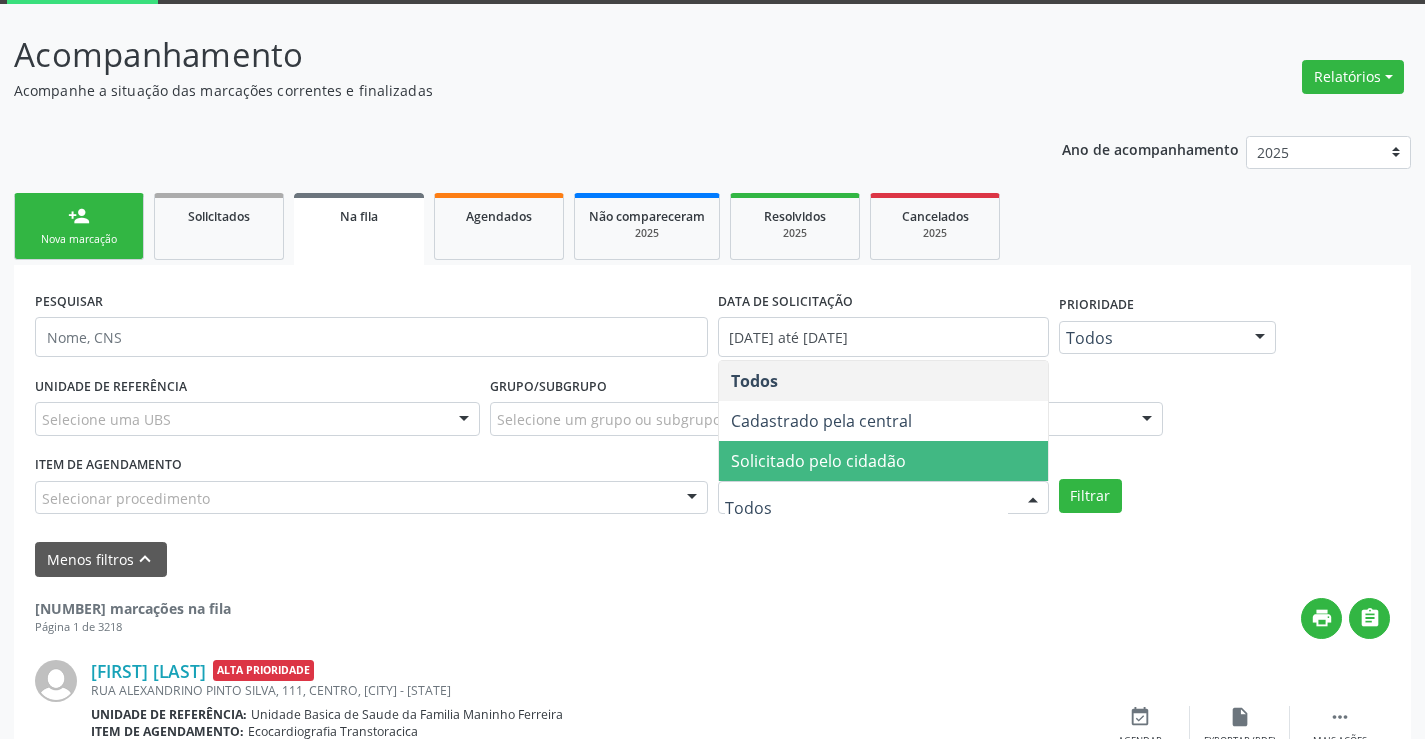 click on "Solicitado pelo cidadão" at bounding box center (883, 461) 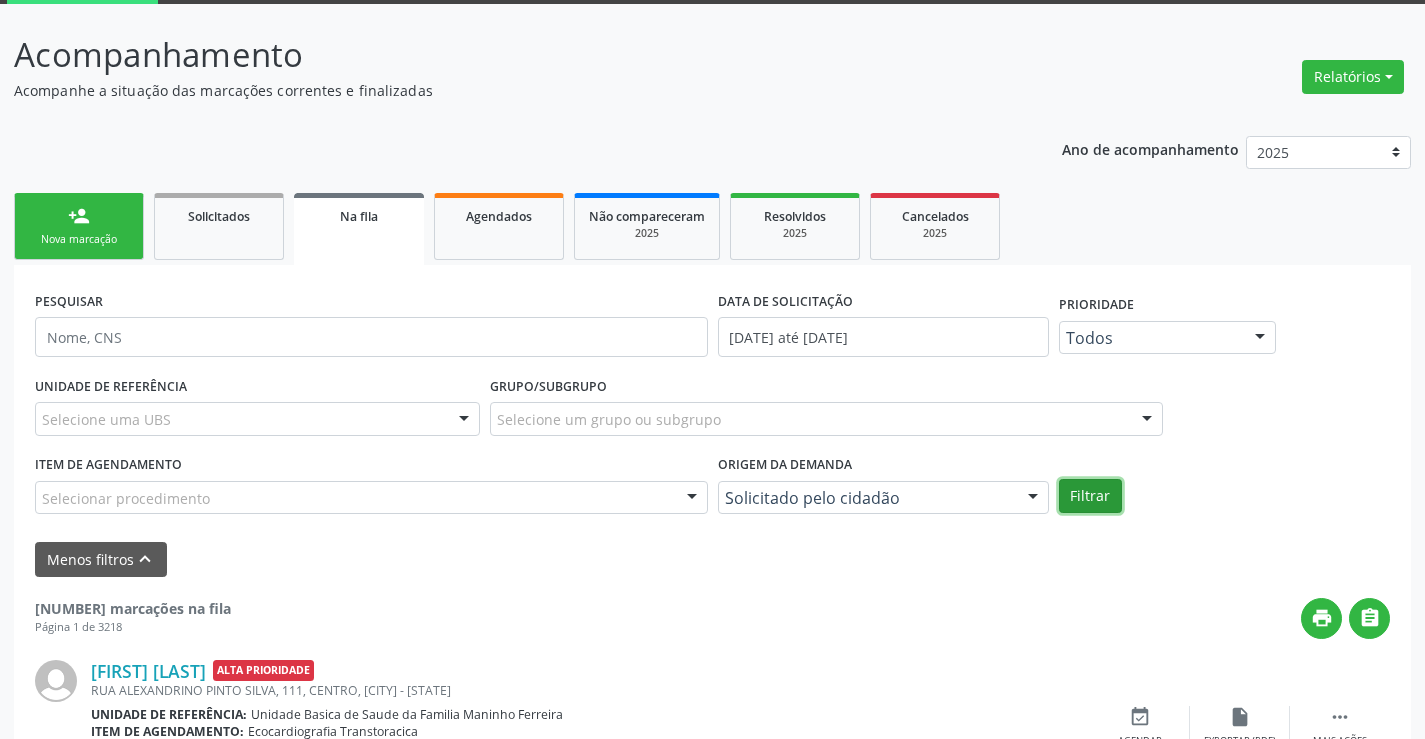 click on "Filtrar" at bounding box center [1090, 496] 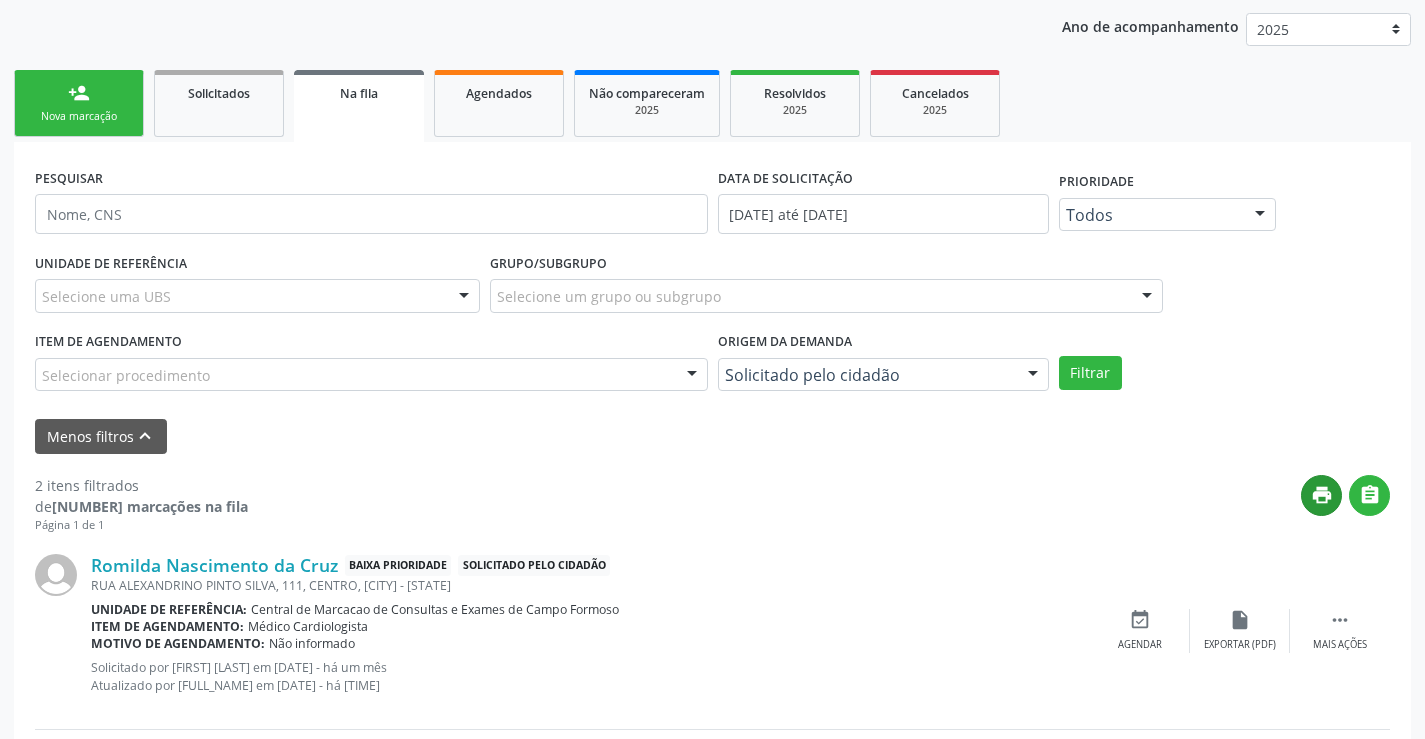scroll, scrollTop: 450, scrollLeft: 0, axis: vertical 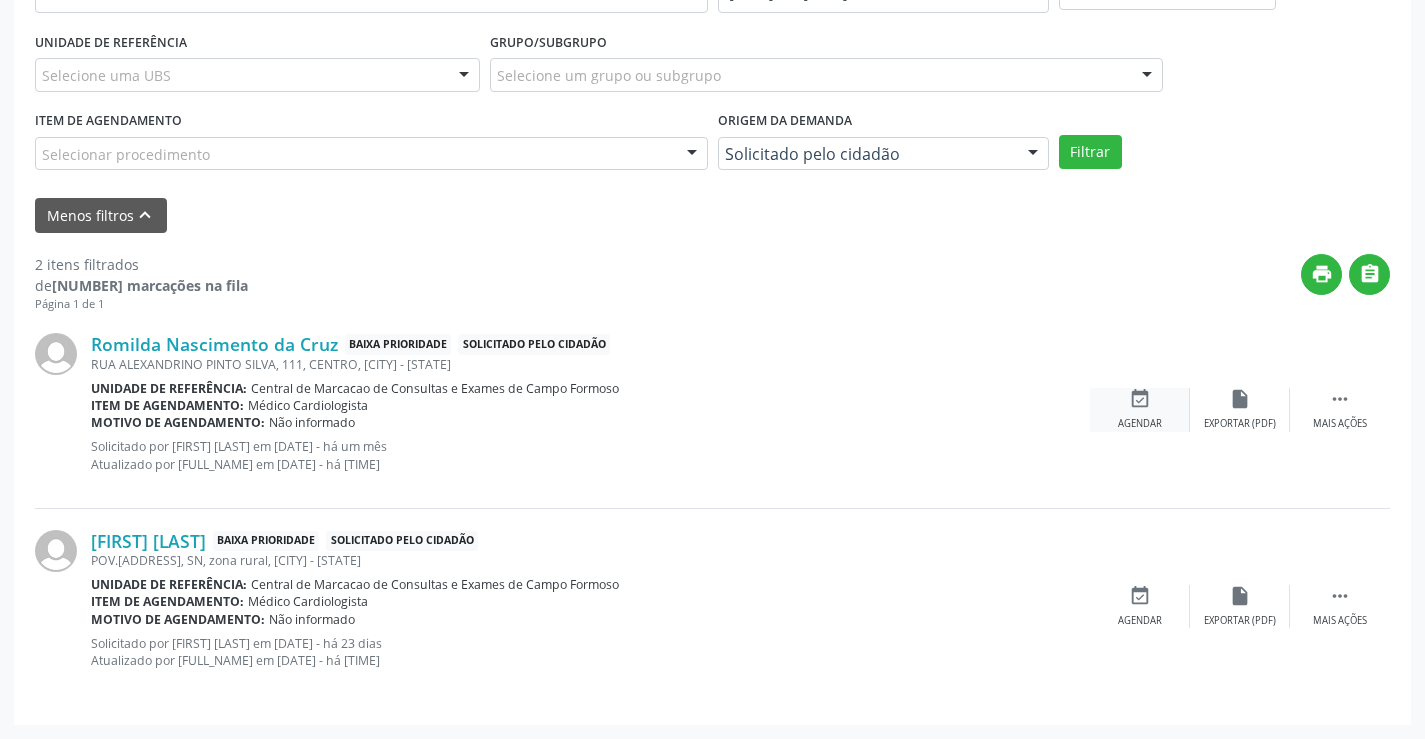click on "event_available" at bounding box center [1240, 399] 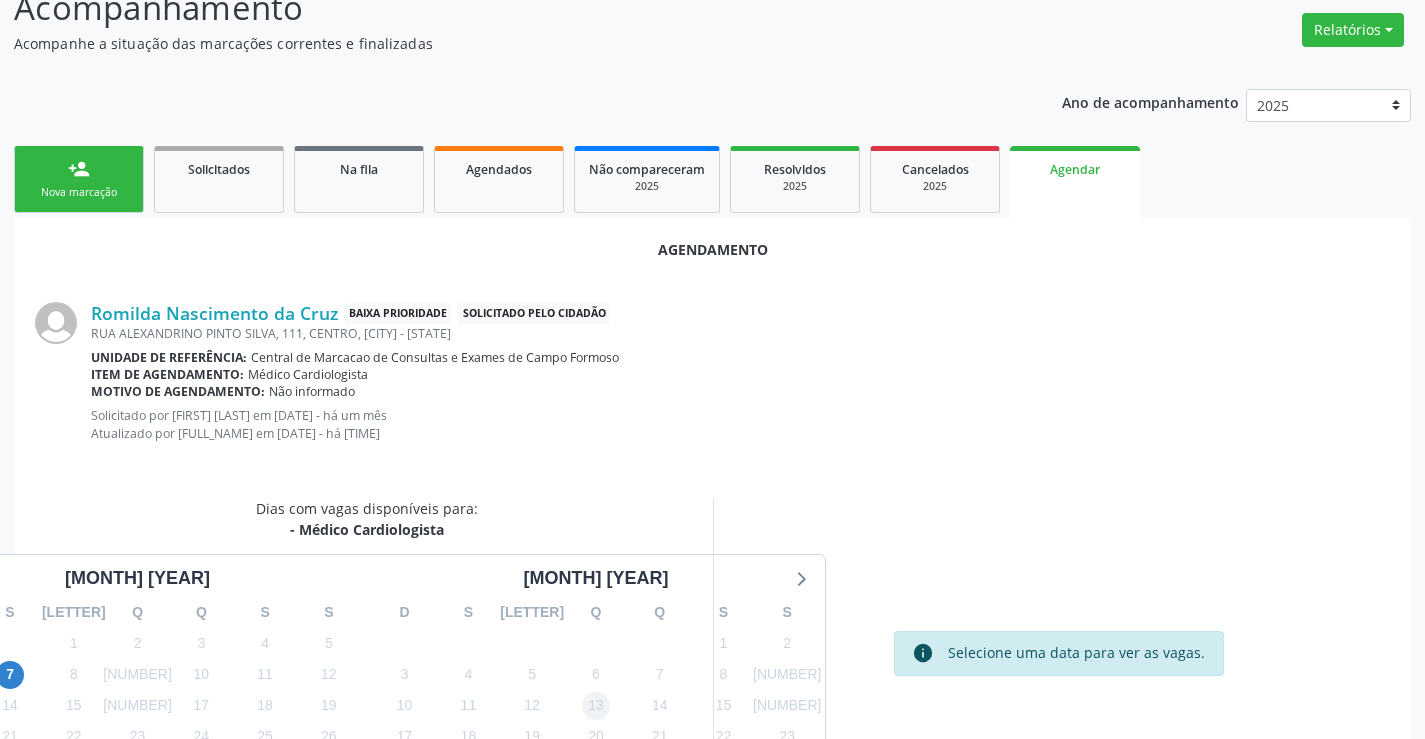 scroll, scrollTop: 319, scrollLeft: 0, axis: vertical 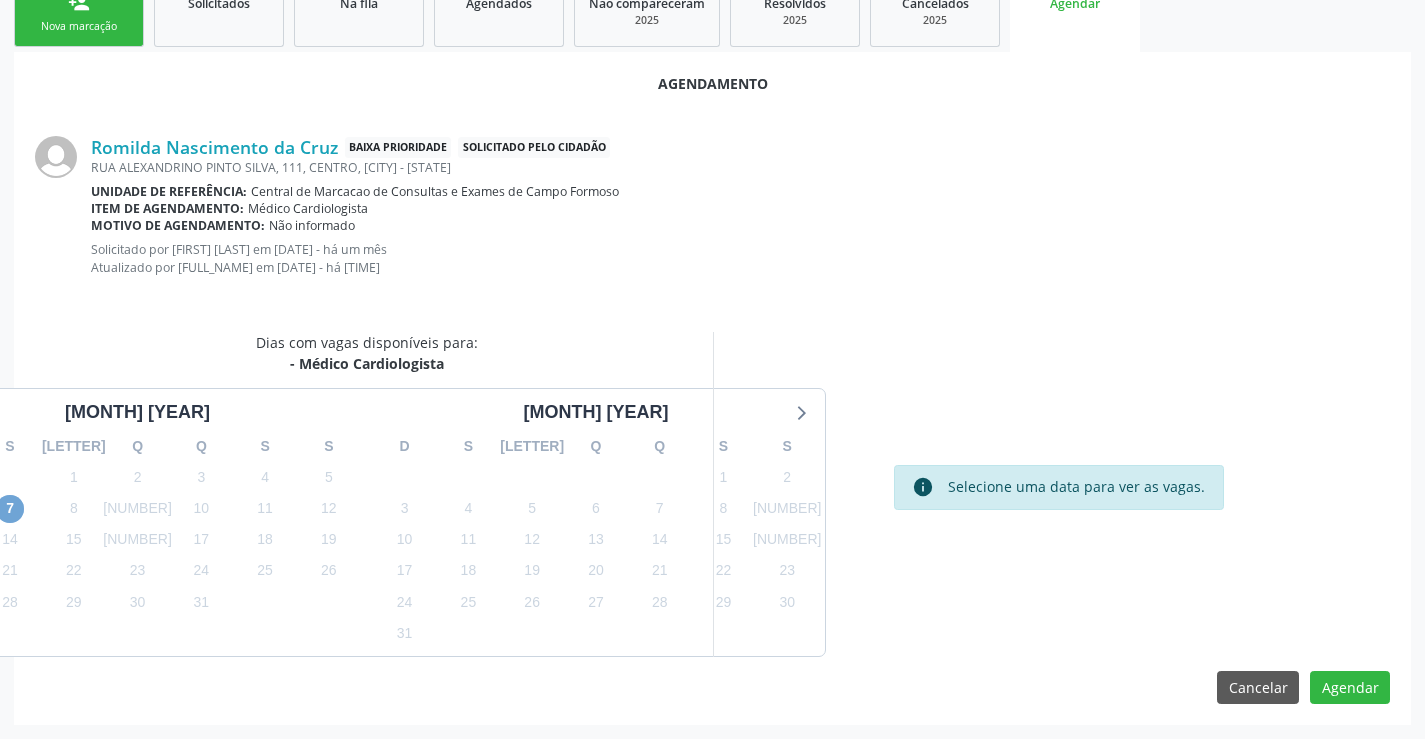 click on "7" at bounding box center [10, 509] 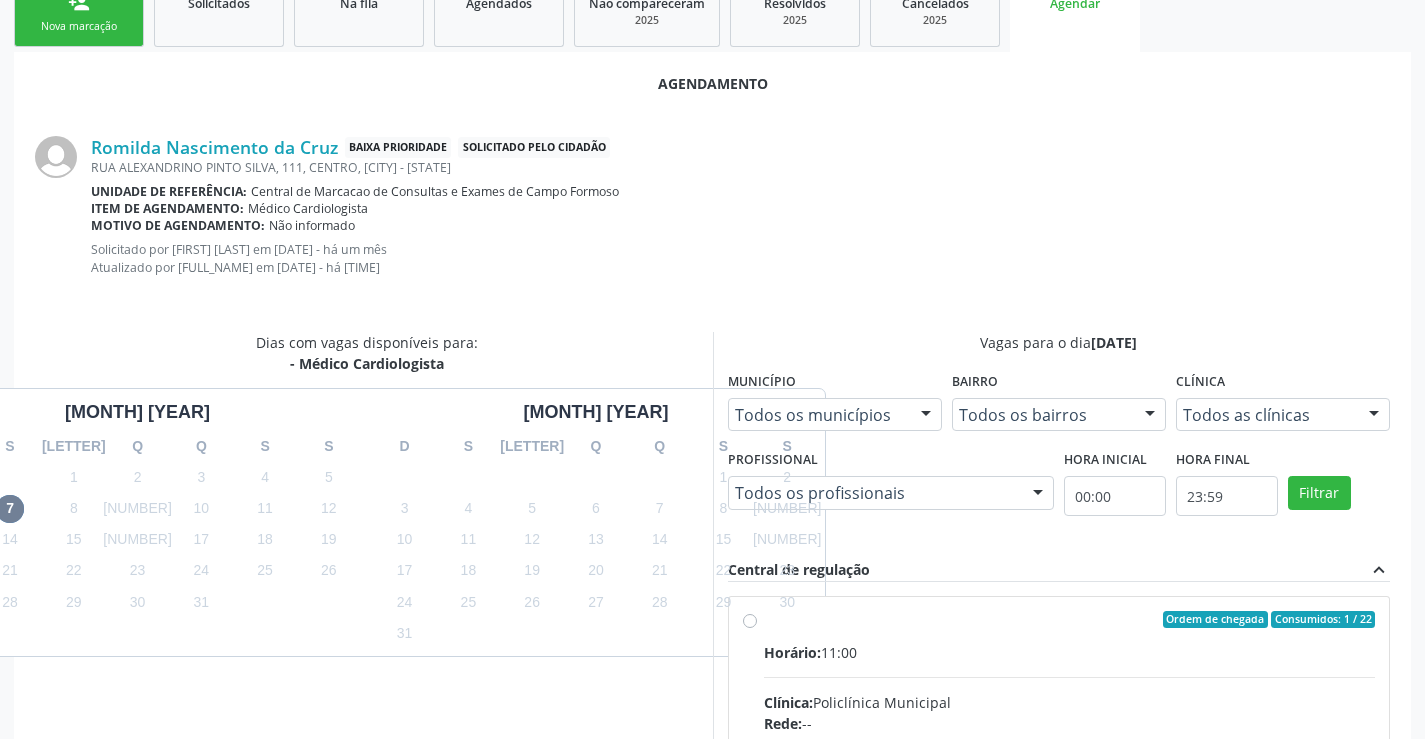 drag, startPoint x: 893, startPoint y: 648, endPoint x: 1439, endPoint y: 593, distance: 548.7632 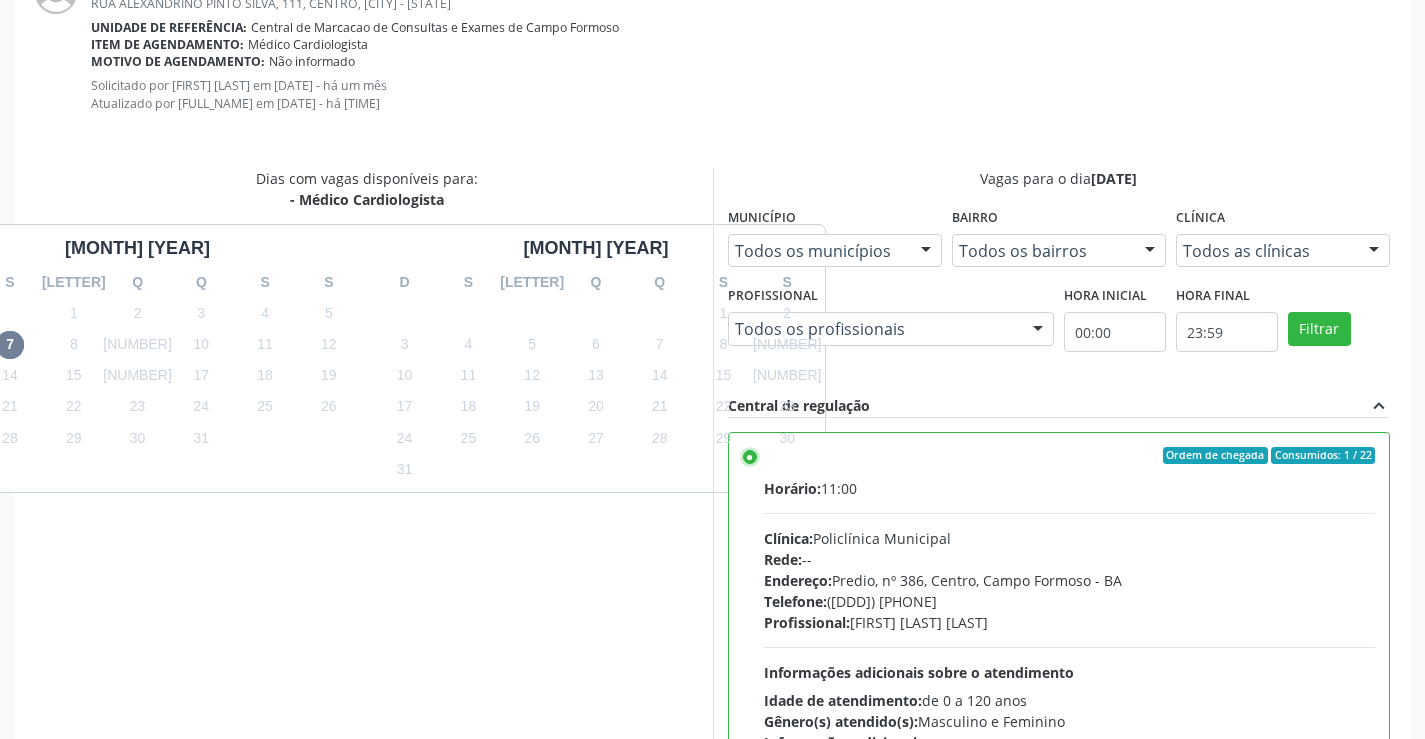 scroll, scrollTop: 644, scrollLeft: 0, axis: vertical 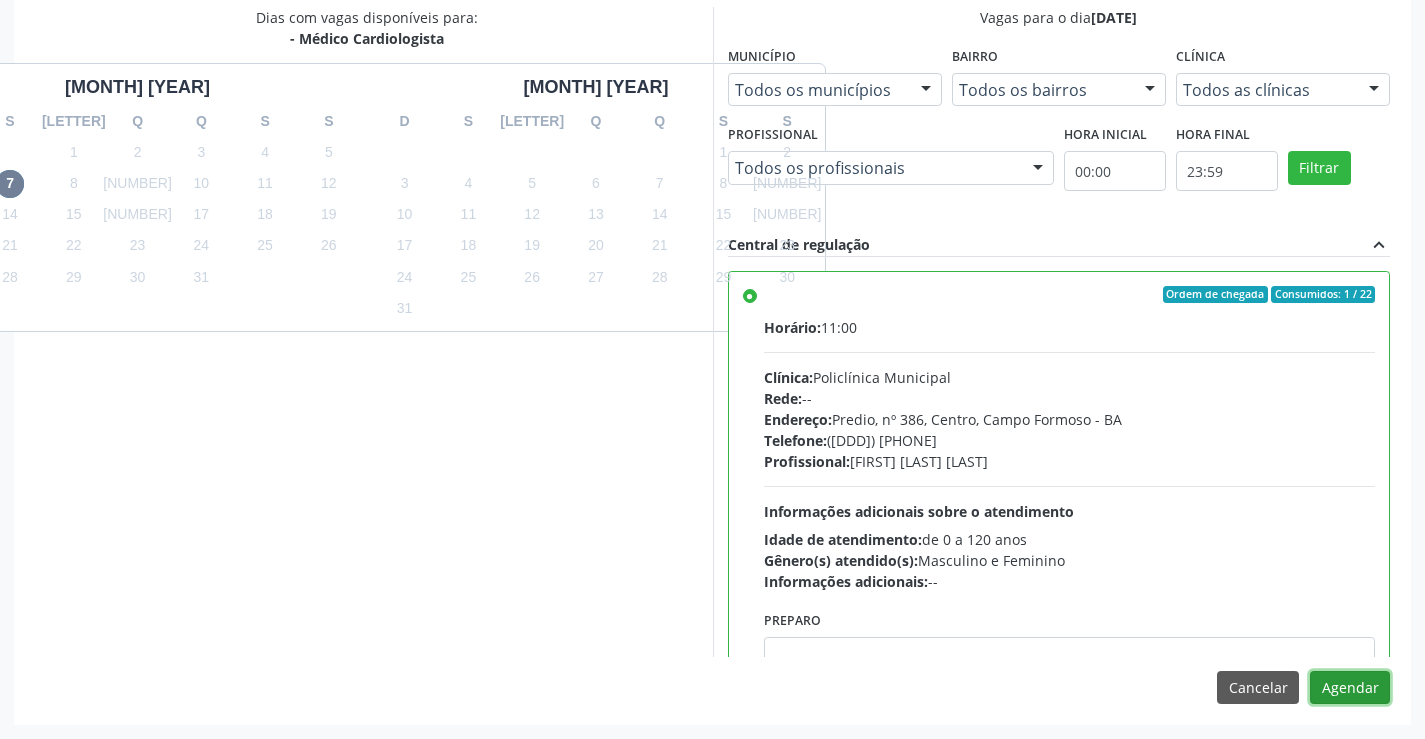 click on "Agendar" at bounding box center [1350, 688] 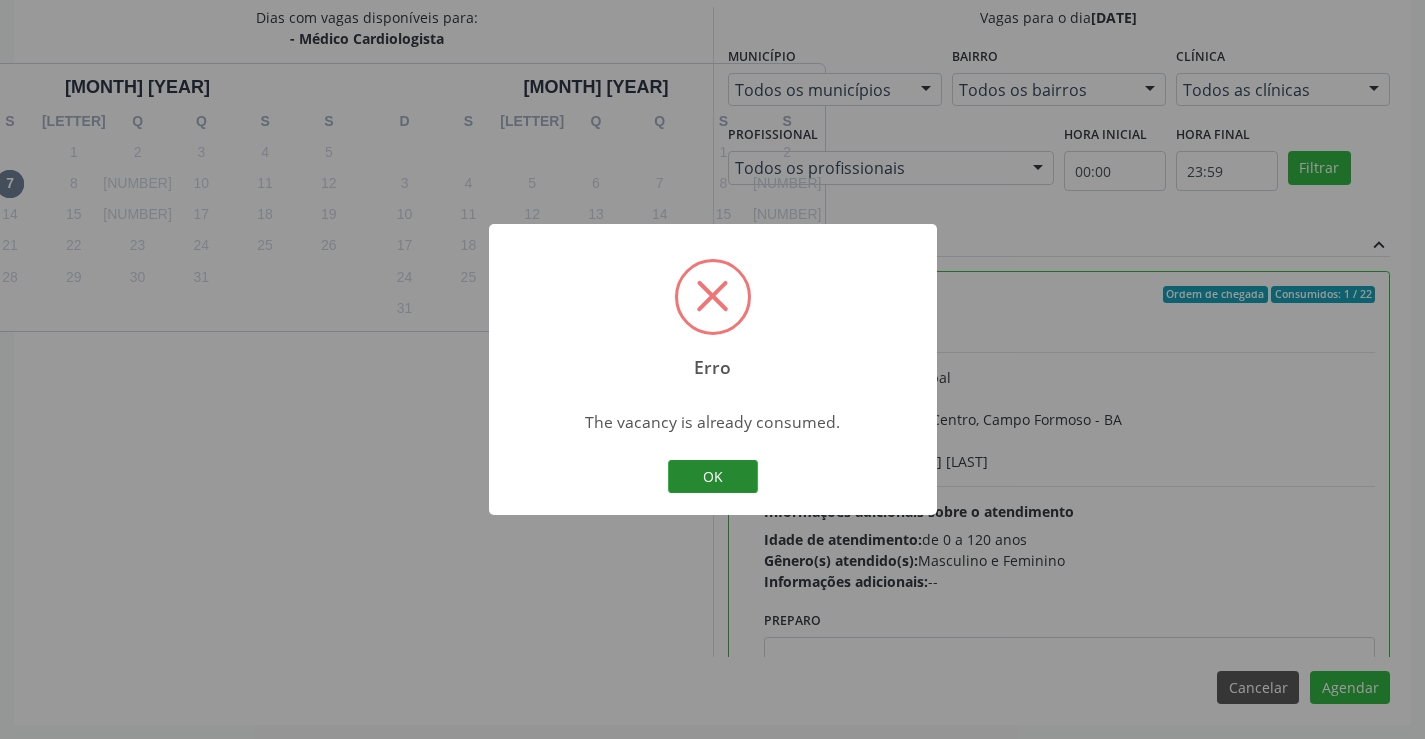 click on "OK" at bounding box center [713, 477] 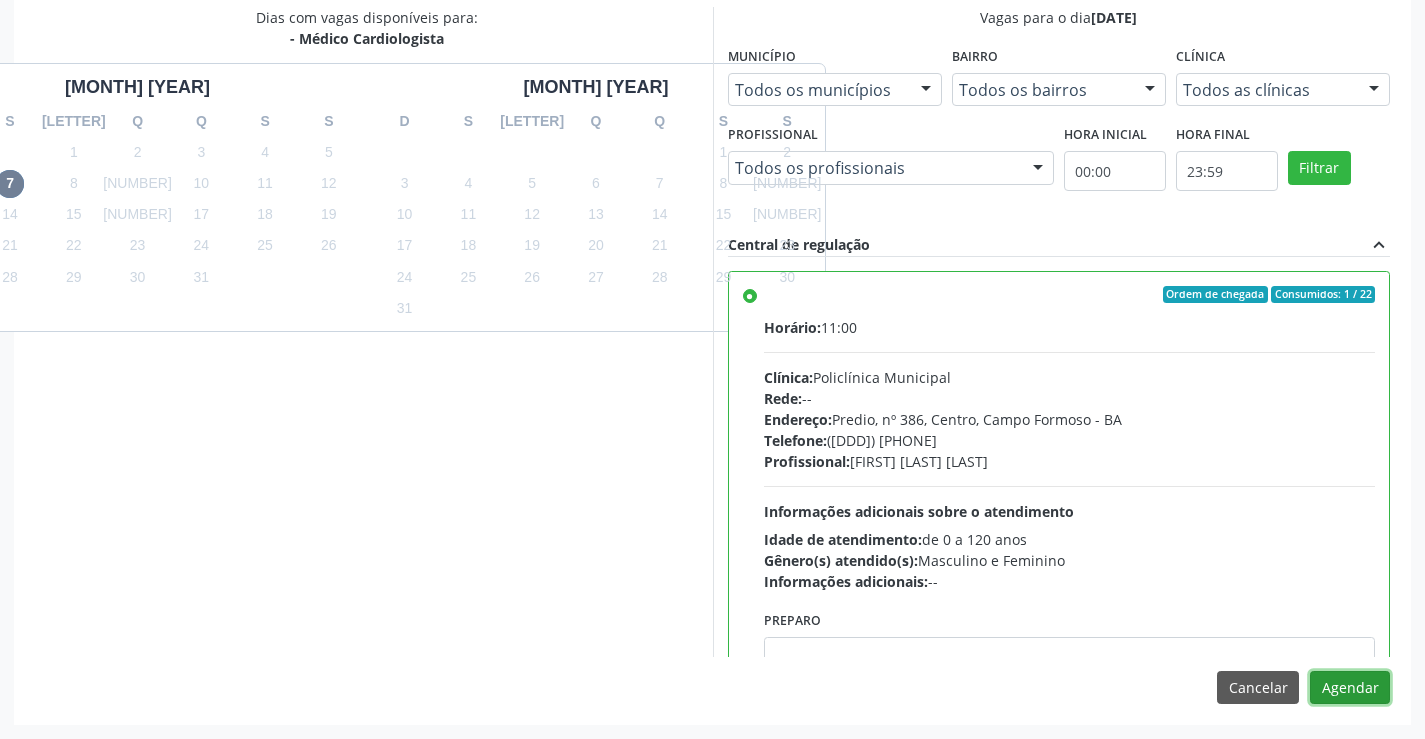 click on "Agendar" at bounding box center [1350, 688] 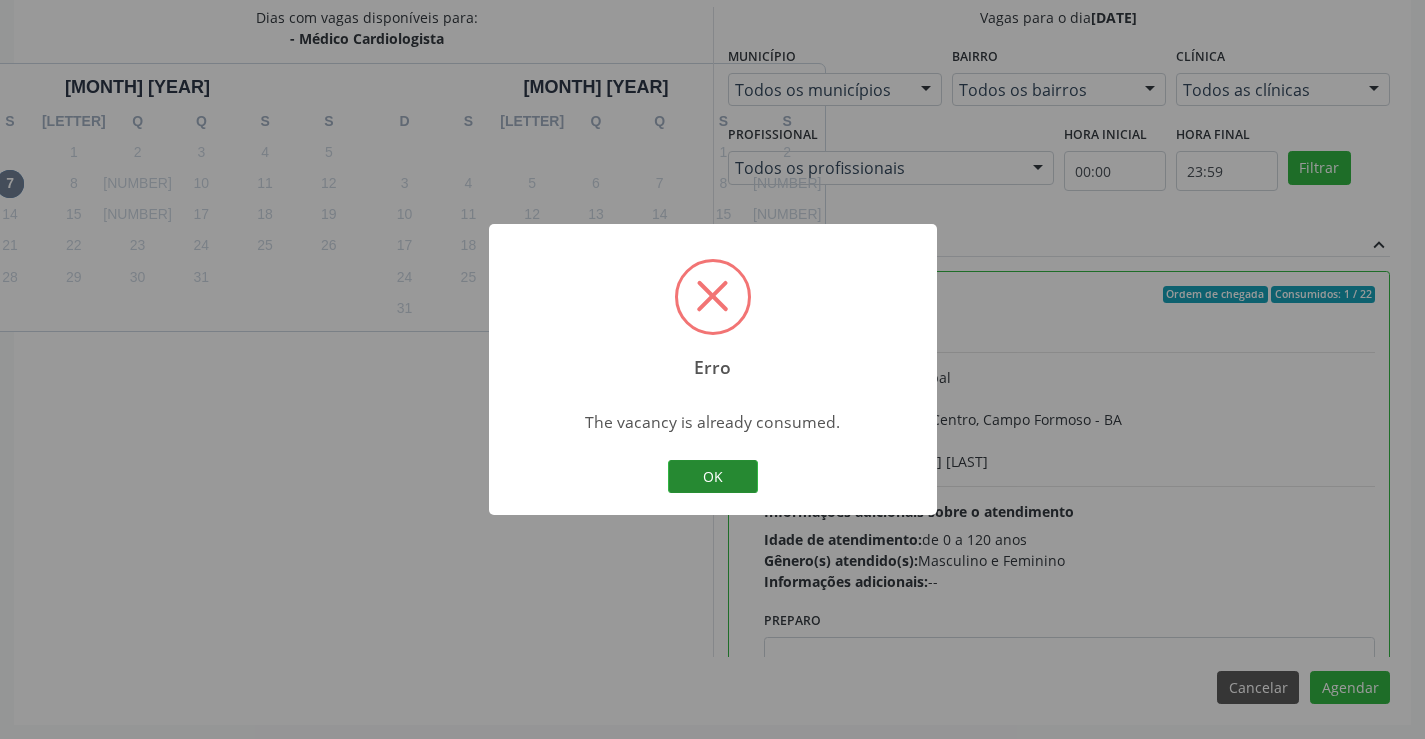 click on "OK" at bounding box center (713, 477) 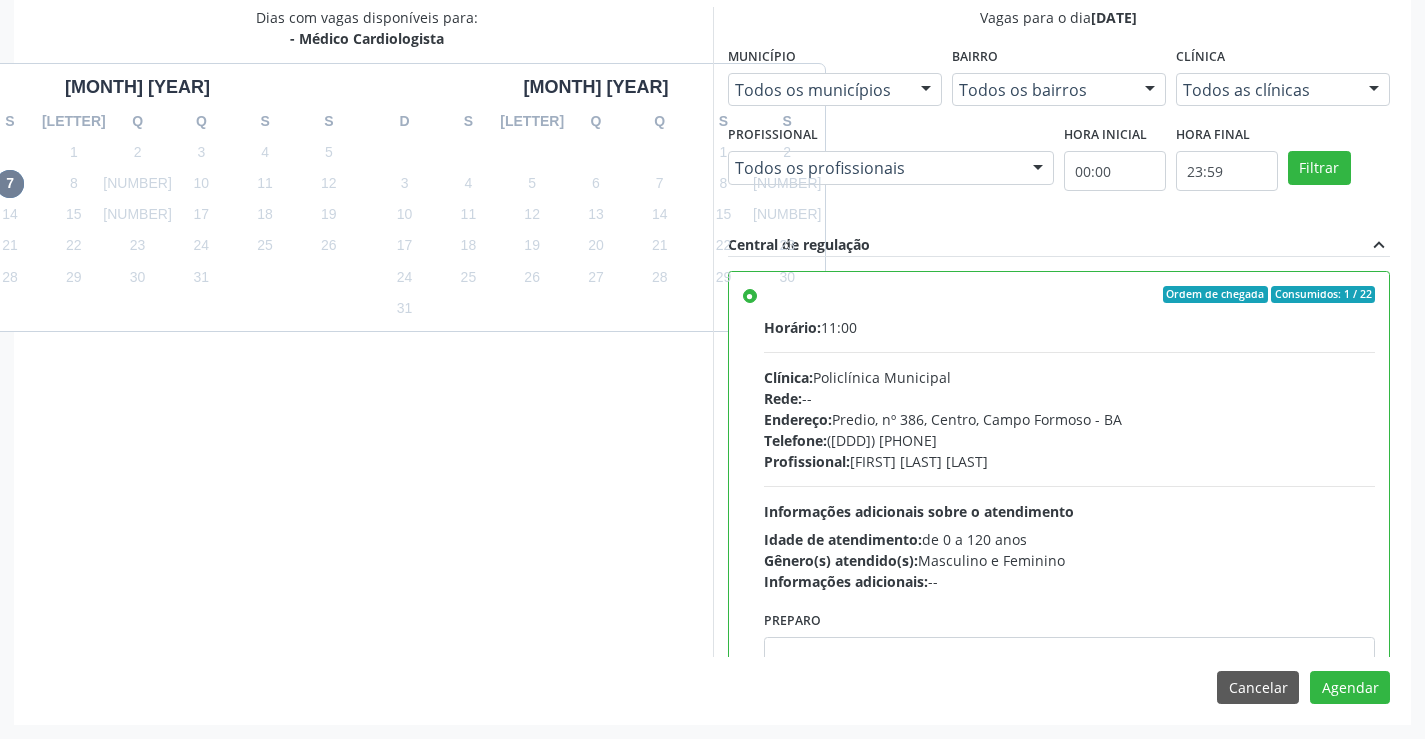 scroll, scrollTop: 144, scrollLeft: 0, axis: vertical 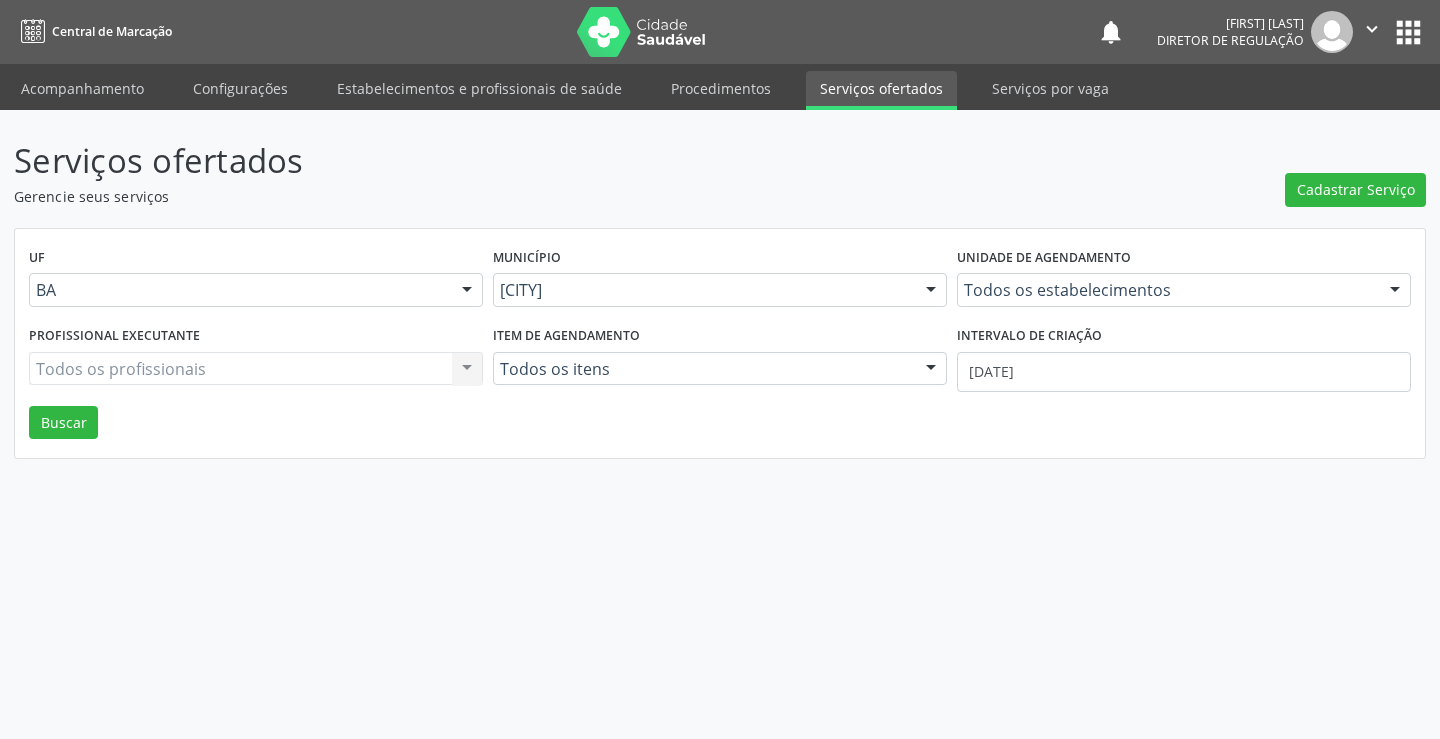 click on "" at bounding box center [1372, 29] 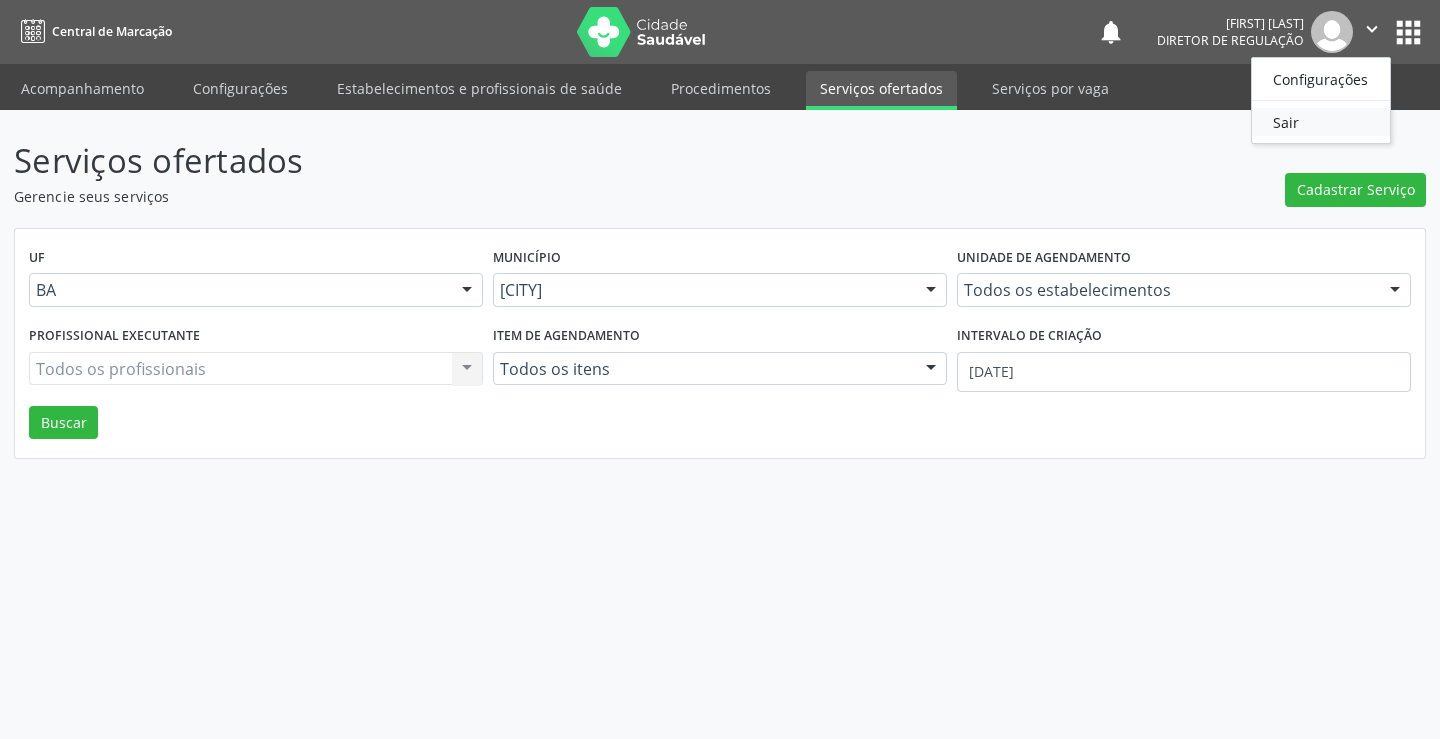 drag, startPoint x: 1299, startPoint y: 120, endPoint x: 875, endPoint y: 8, distance: 438.54303 